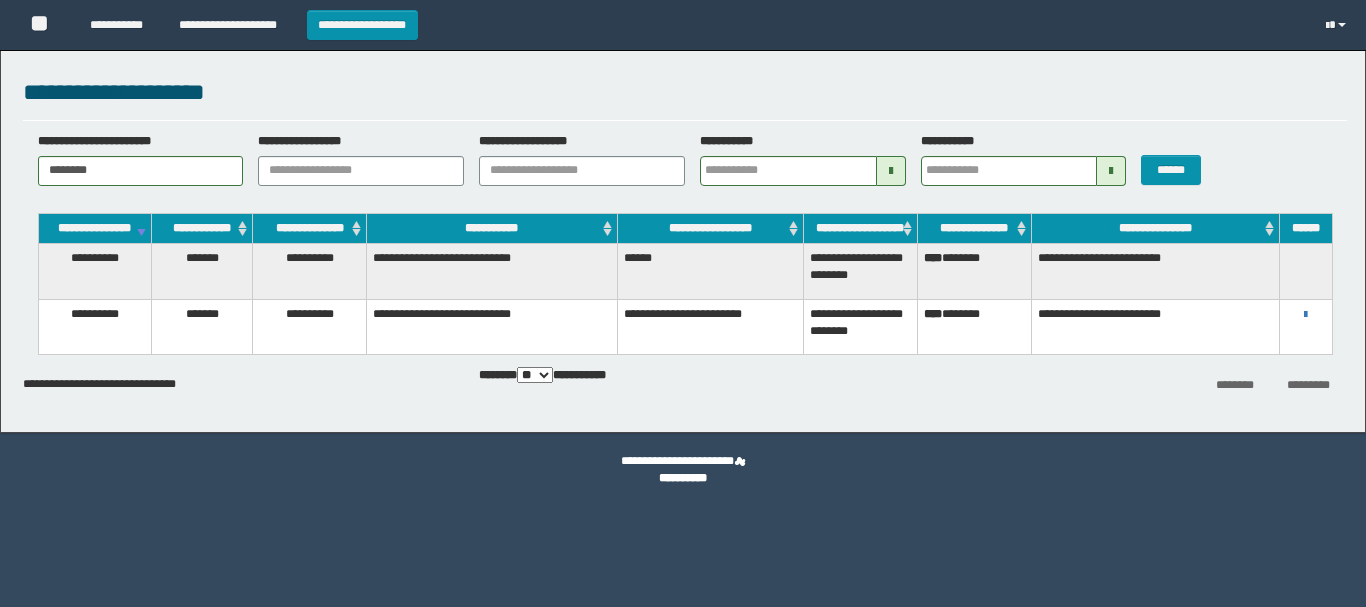 scroll, scrollTop: 0, scrollLeft: 0, axis: both 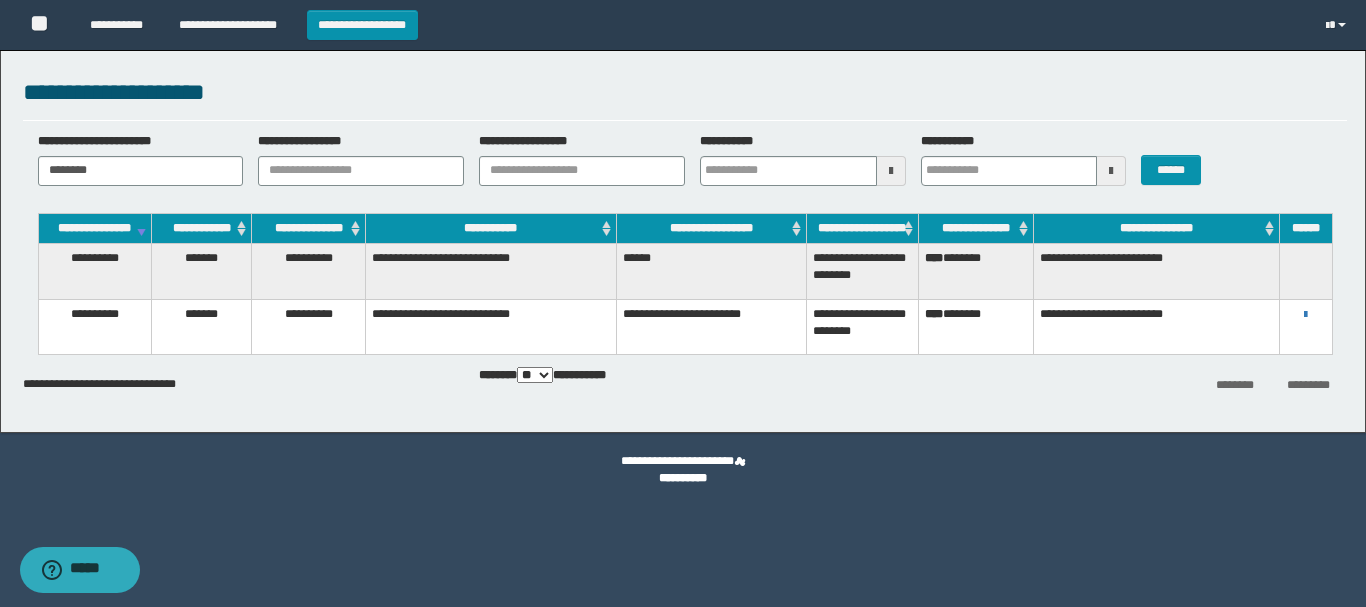 click on "**********" at bounding box center [1156, 271] 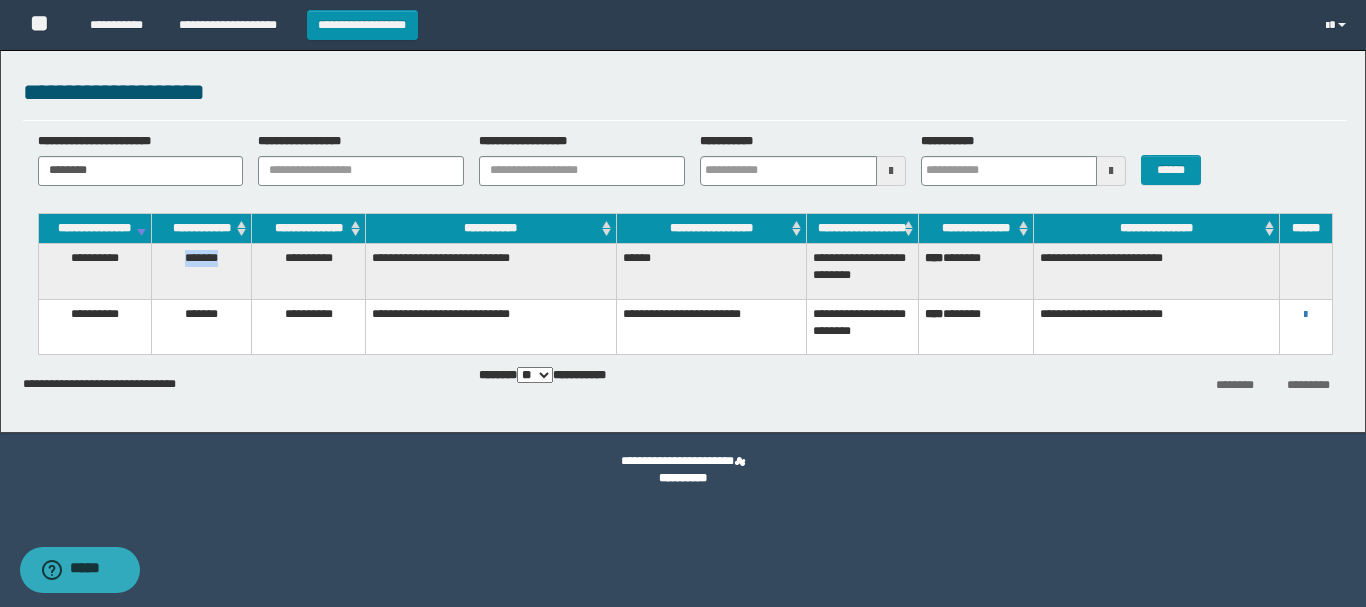 drag, startPoint x: 225, startPoint y: 274, endPoint x: 168, endPoint y: 274, distance: 57 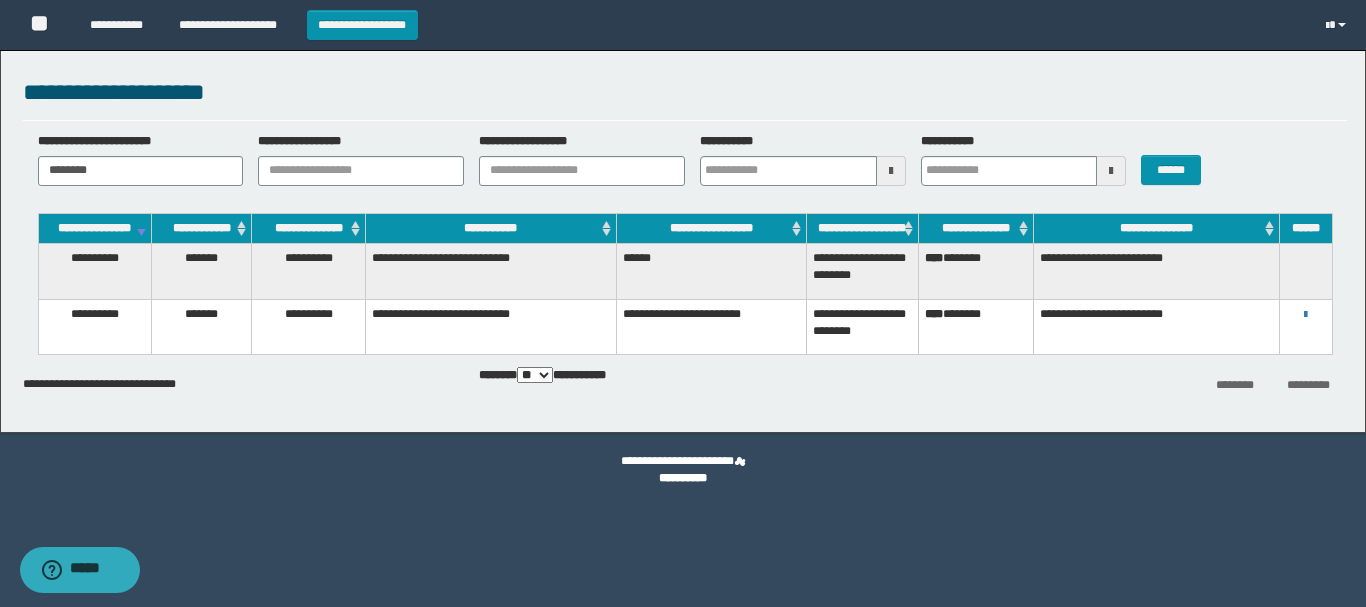 click on "*******" at bounding box center [202, 327] 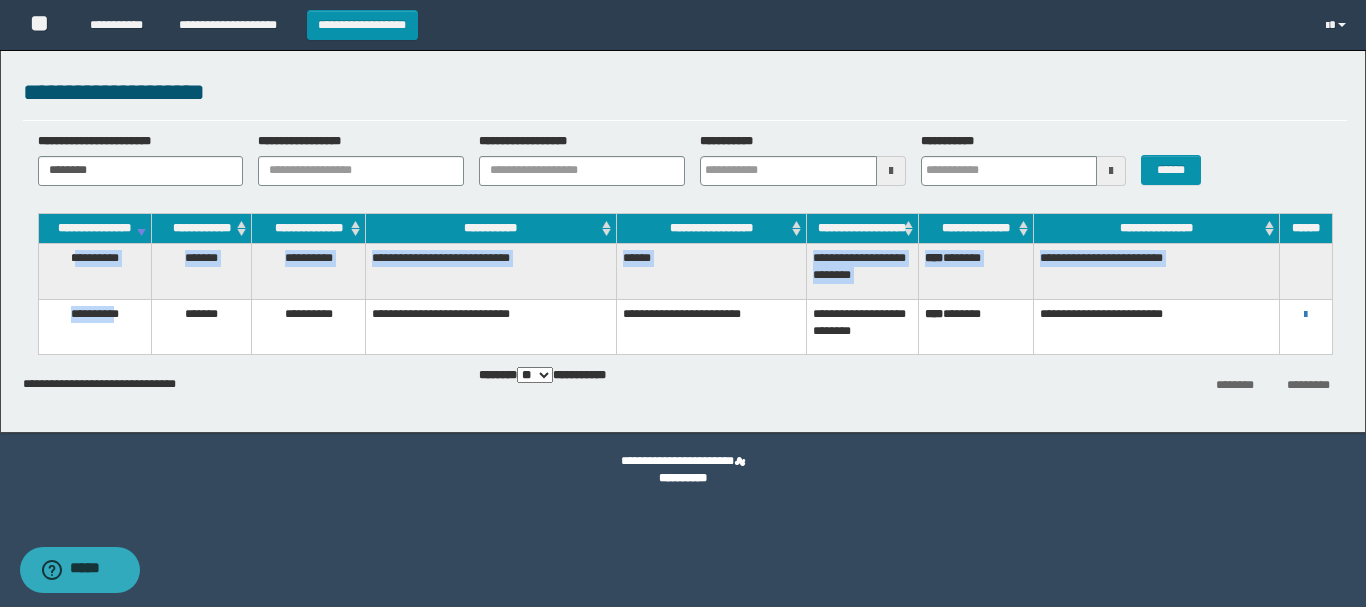drag, startPoint x: 70, startPoint y: 277, endPoint x: 118, endPoint y: 331, distance: 72.249565 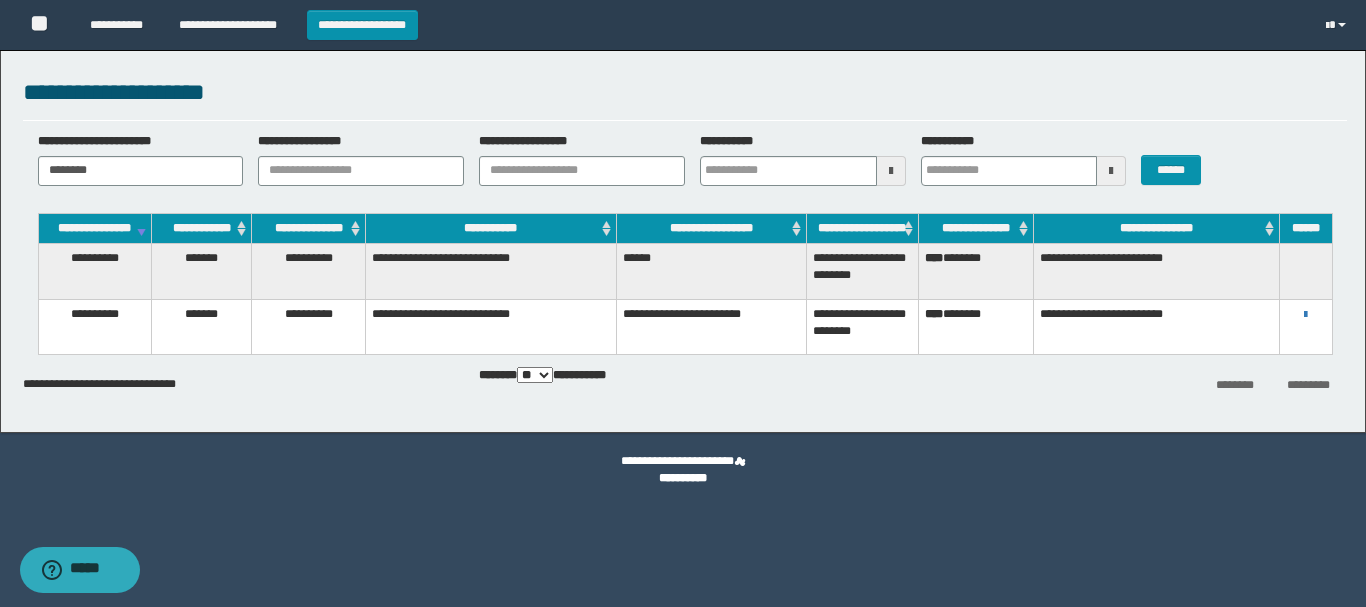 click on "**********" at bounding box center (308, 327) 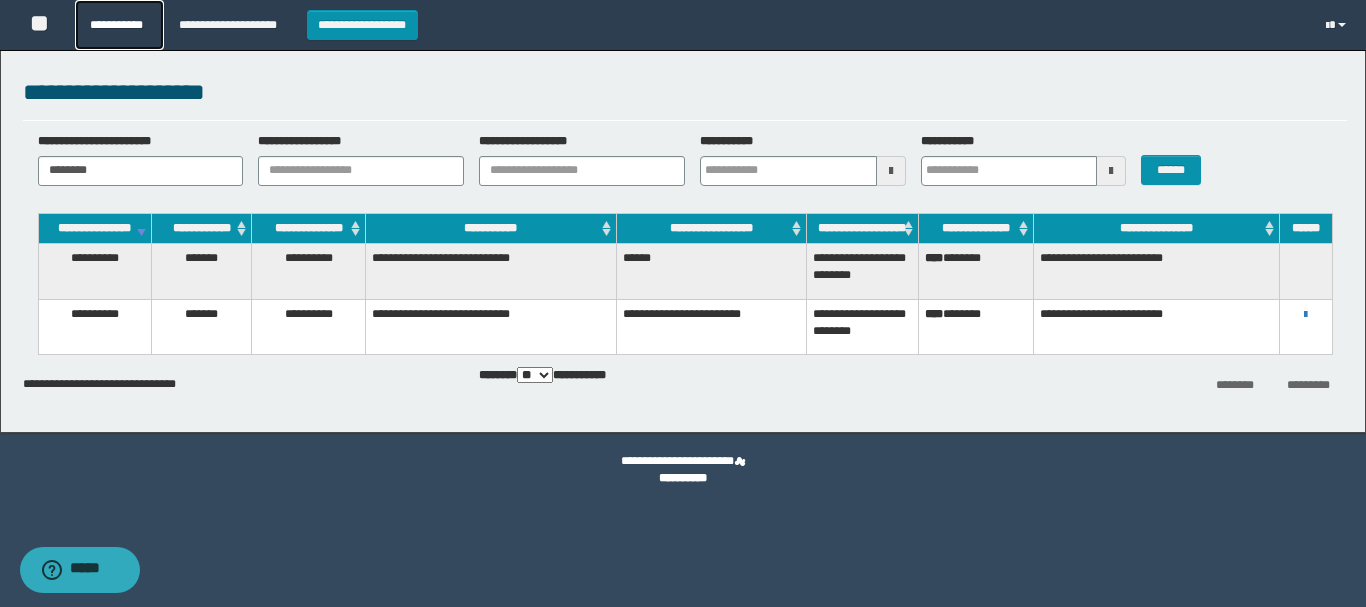click on "**********" at bounding box center [119, 25] 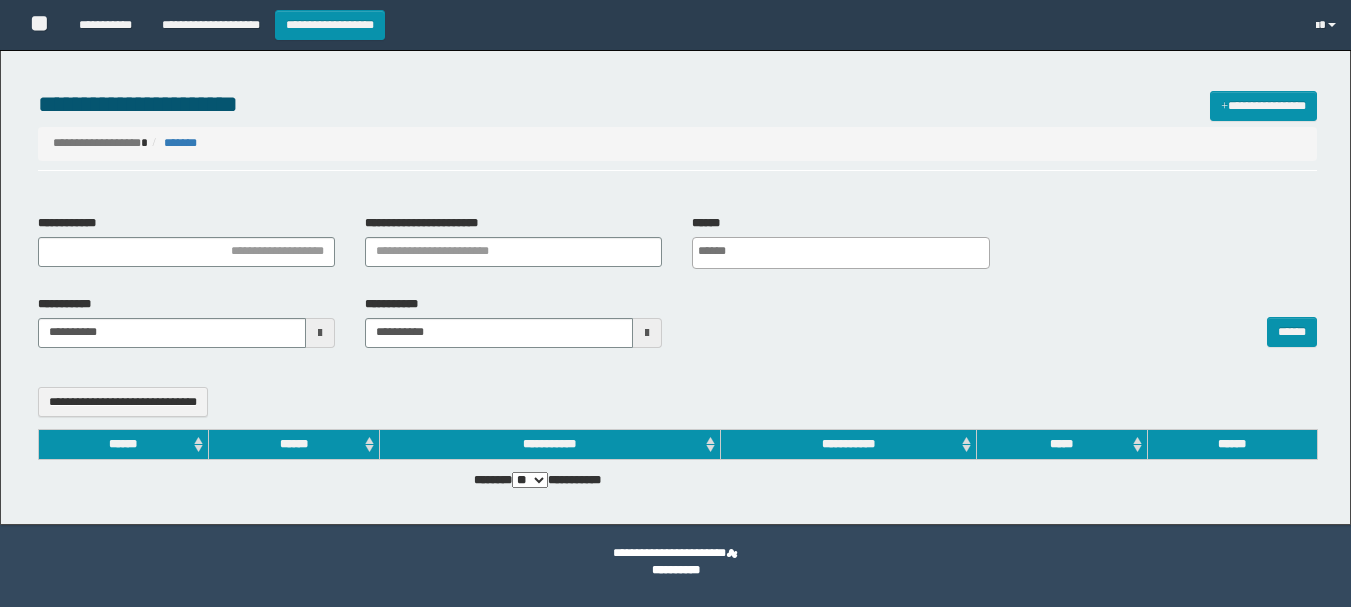 select 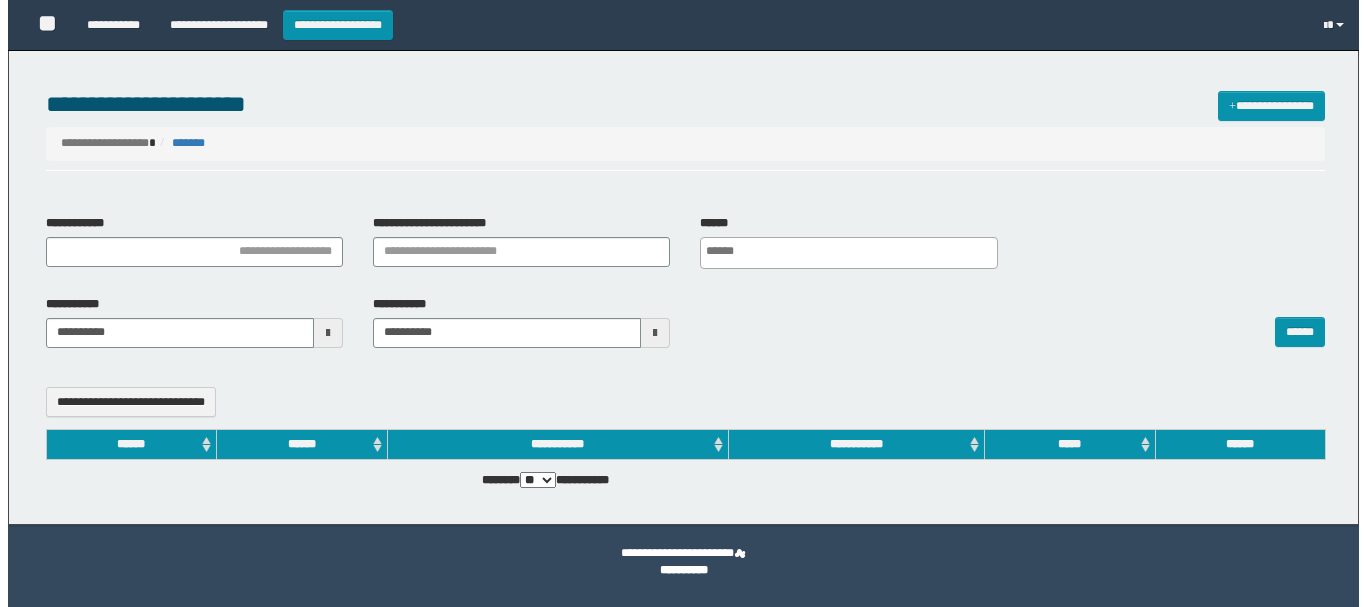 scroll, scrollTop: 0, scrollLeft: 0, axis: both 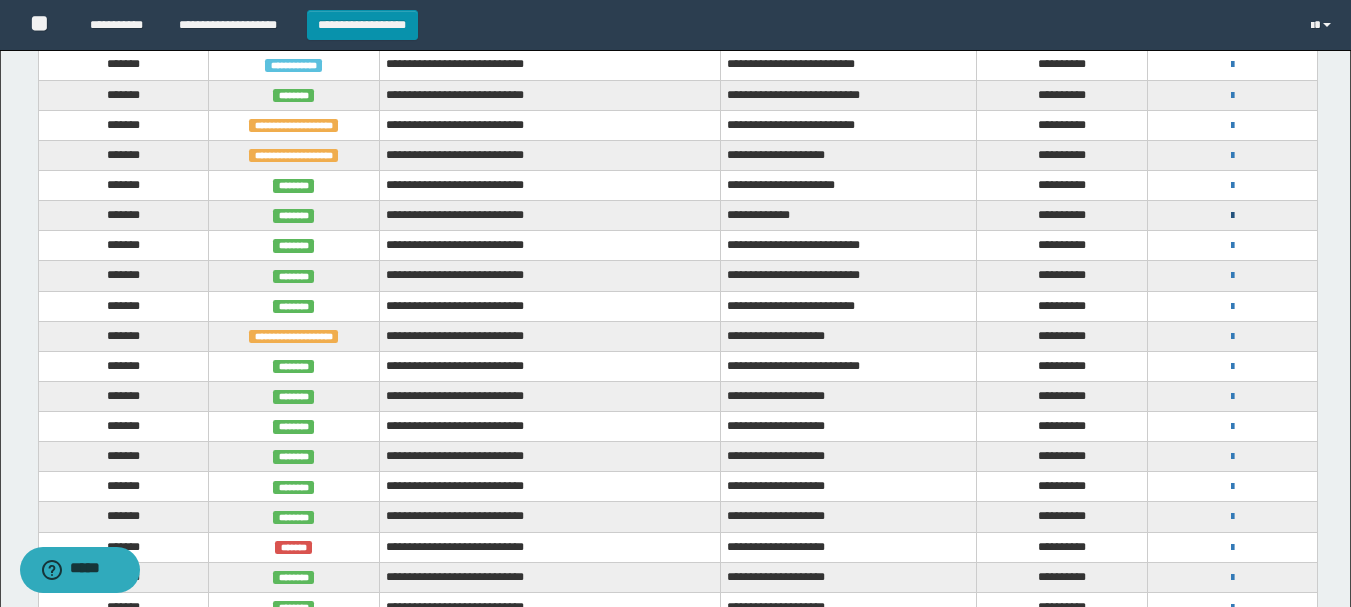 click at bounding box center (1232, 216) 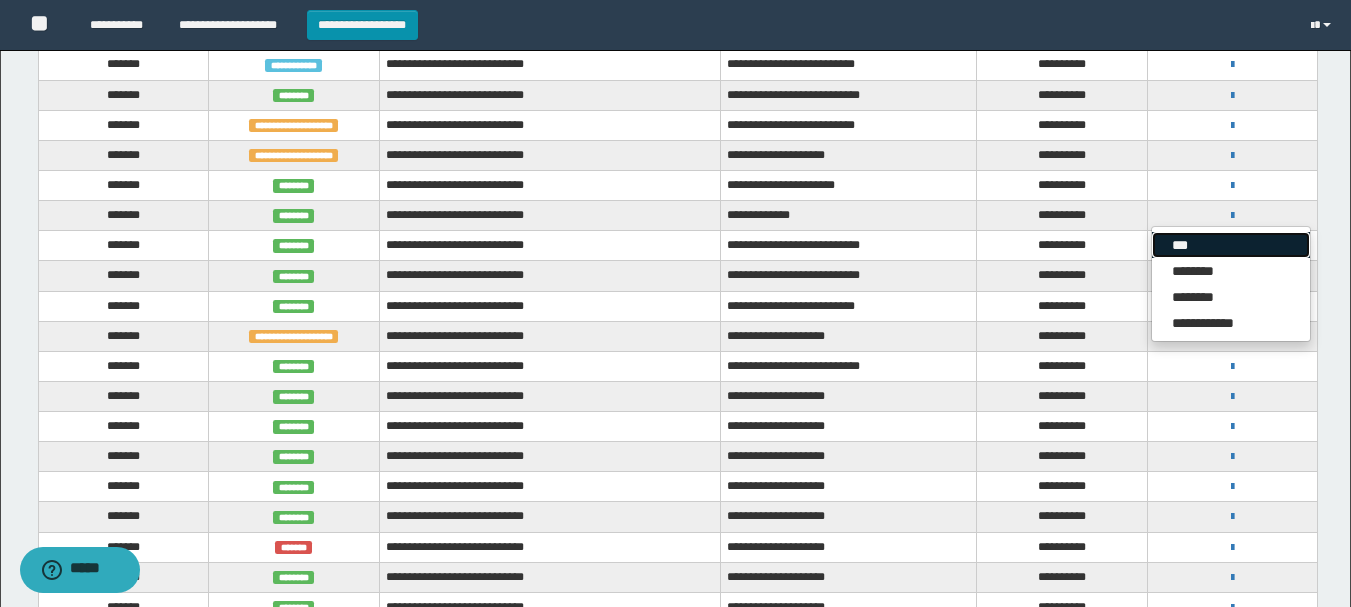 click on "***" at bounding box center [1231, 245] 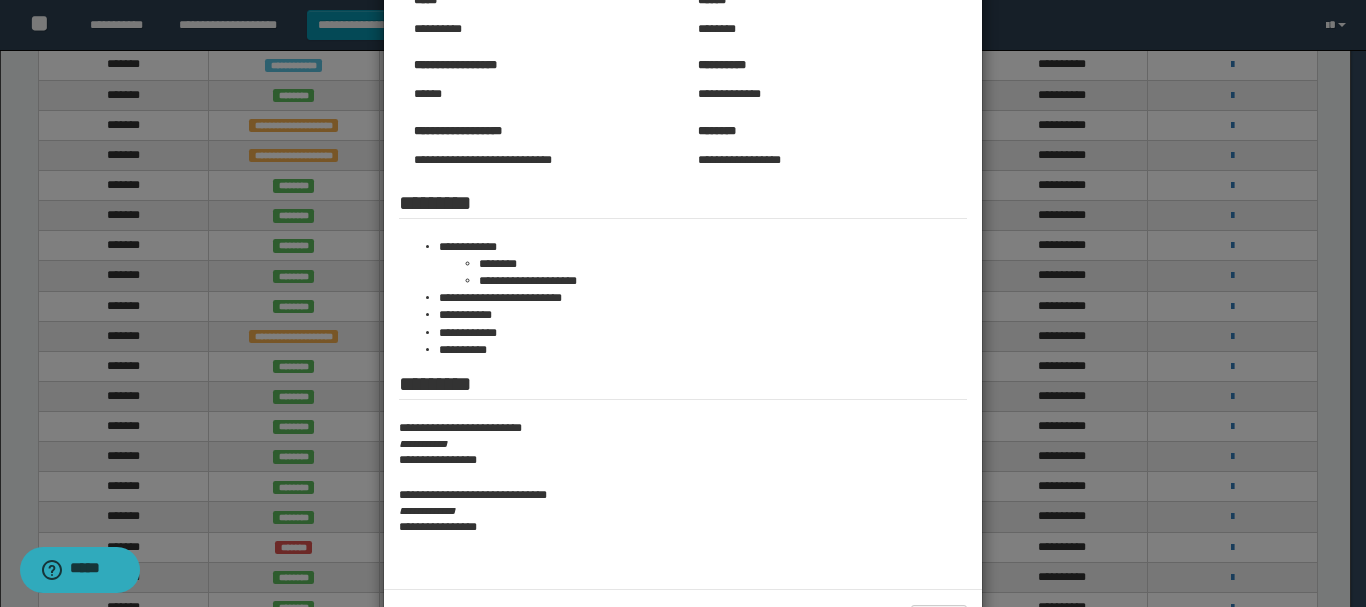 scroll, scrollTop: 200, scrollLeft: 0, axis: vertical 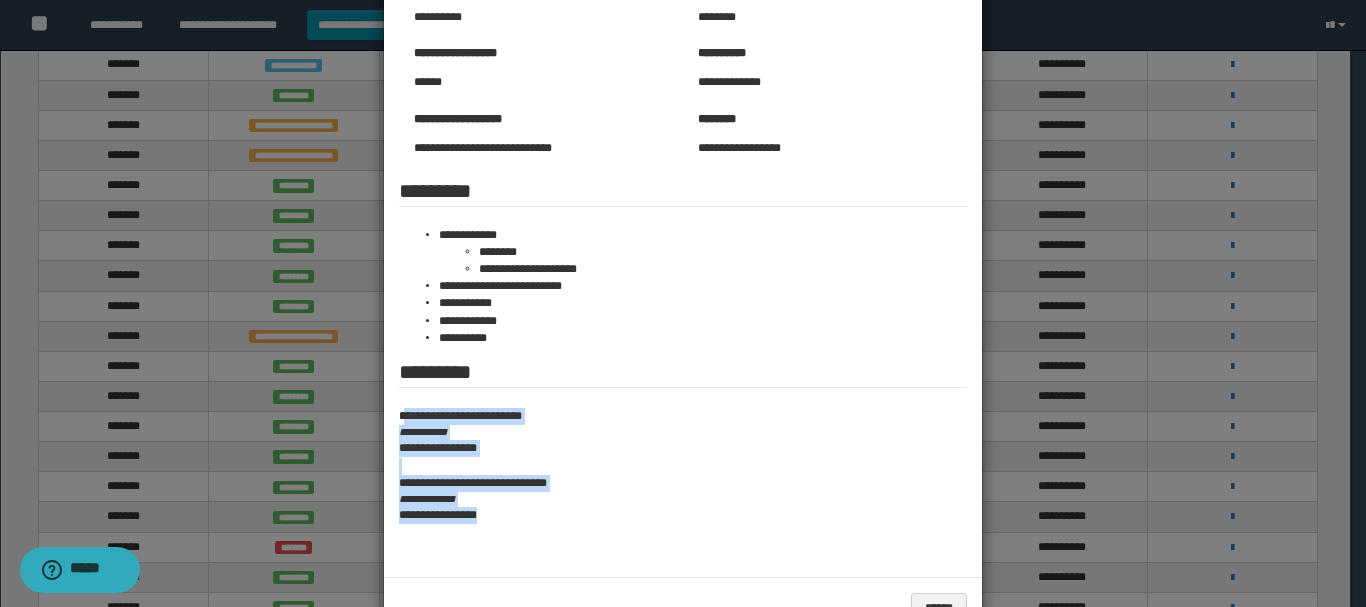 drag, startPoint x: 403, startPoint y: 423, endPoint x: 490, endPoint y: 520, distance: 130.29965 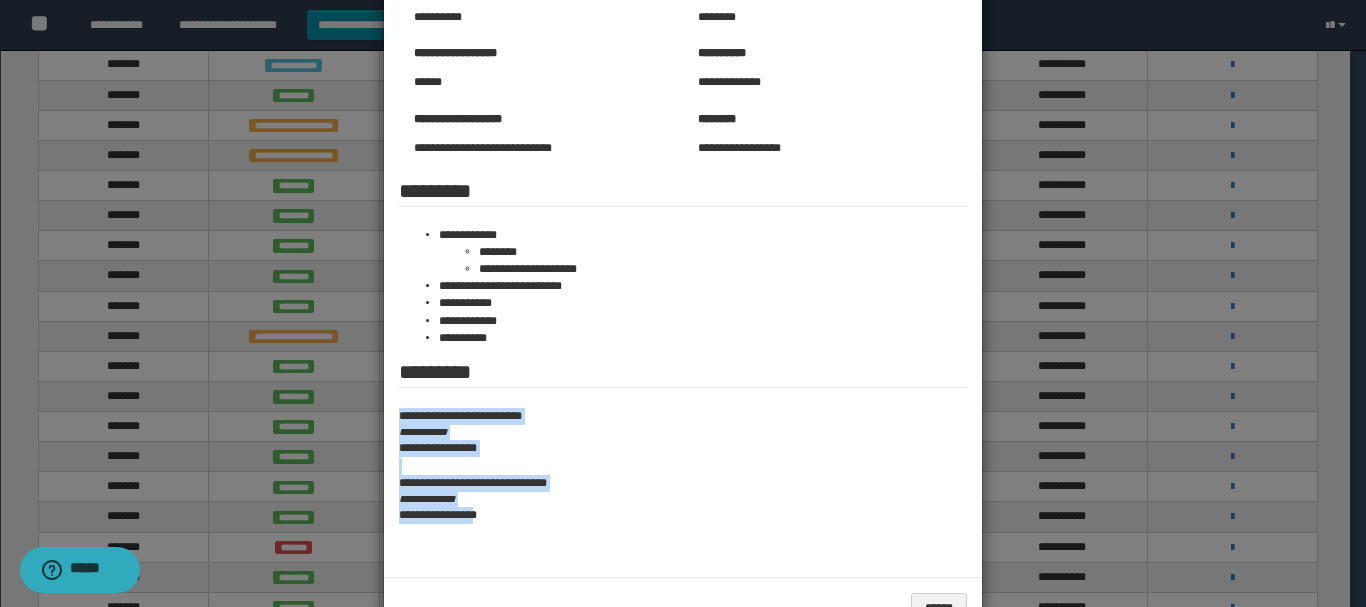 drag, startPoint x: 390, startPoint y: 411, endPoint x: 484, endPoint y: 517, distance: 141.67569 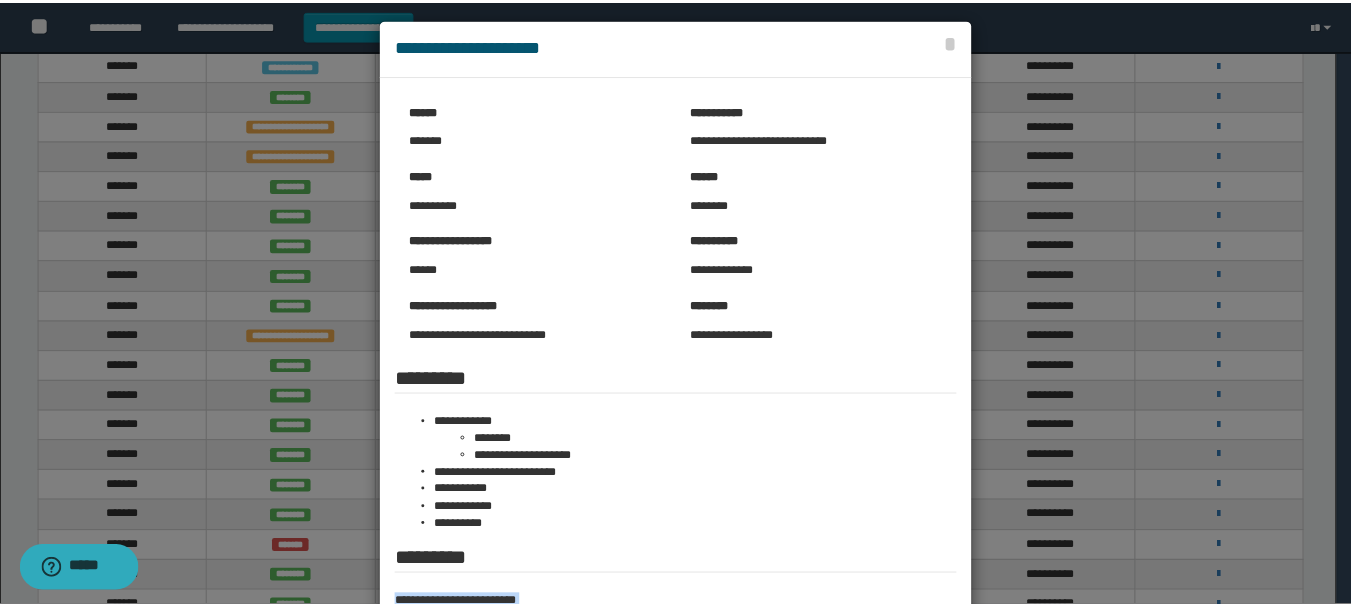 scroll, scrollTop: 0, scrollLeft: 0, axis: both 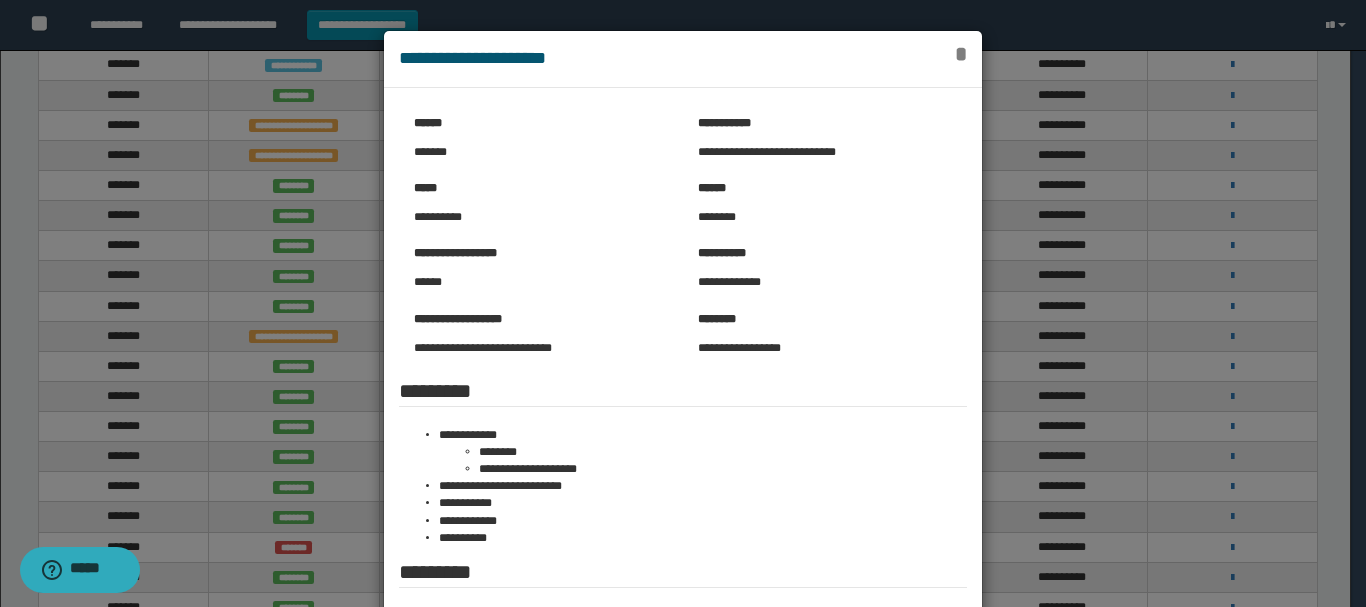 click on "*" at bounding box center [961, 54] 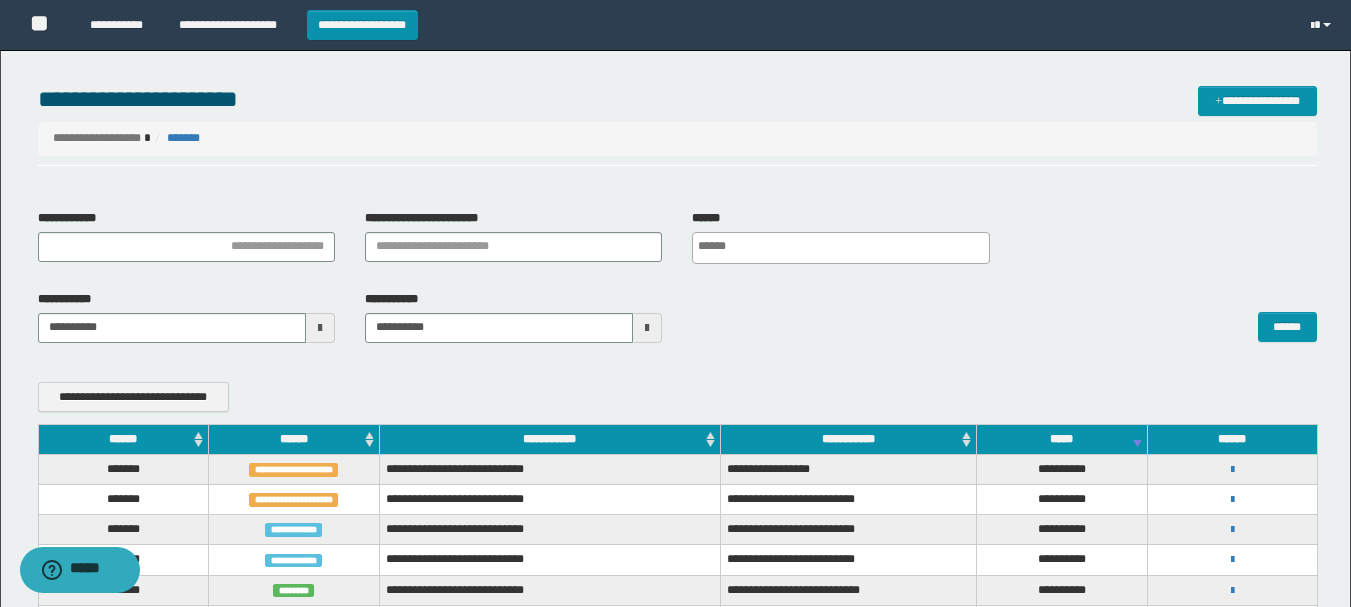 scroll, scrollTop: 0, scrollLeft: 0, axis: both 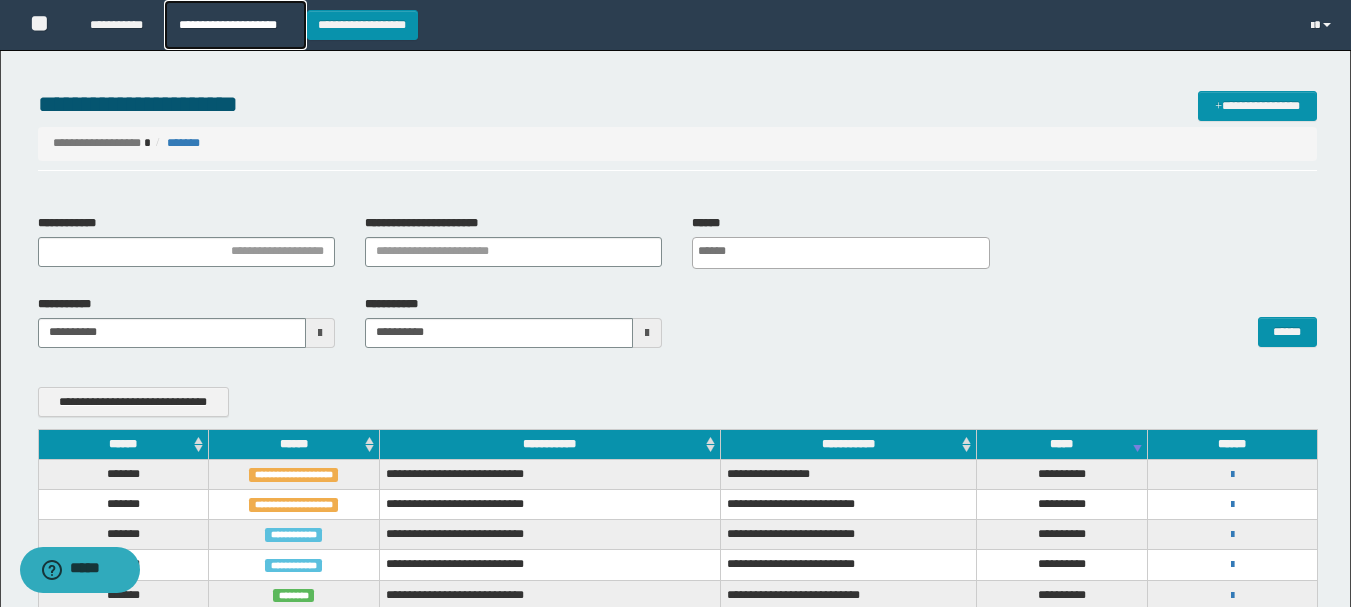 drag, startPoint x: 236, startPoint y: 22, endPoint x: 254, endPoint y: 34, distance: 21.633308 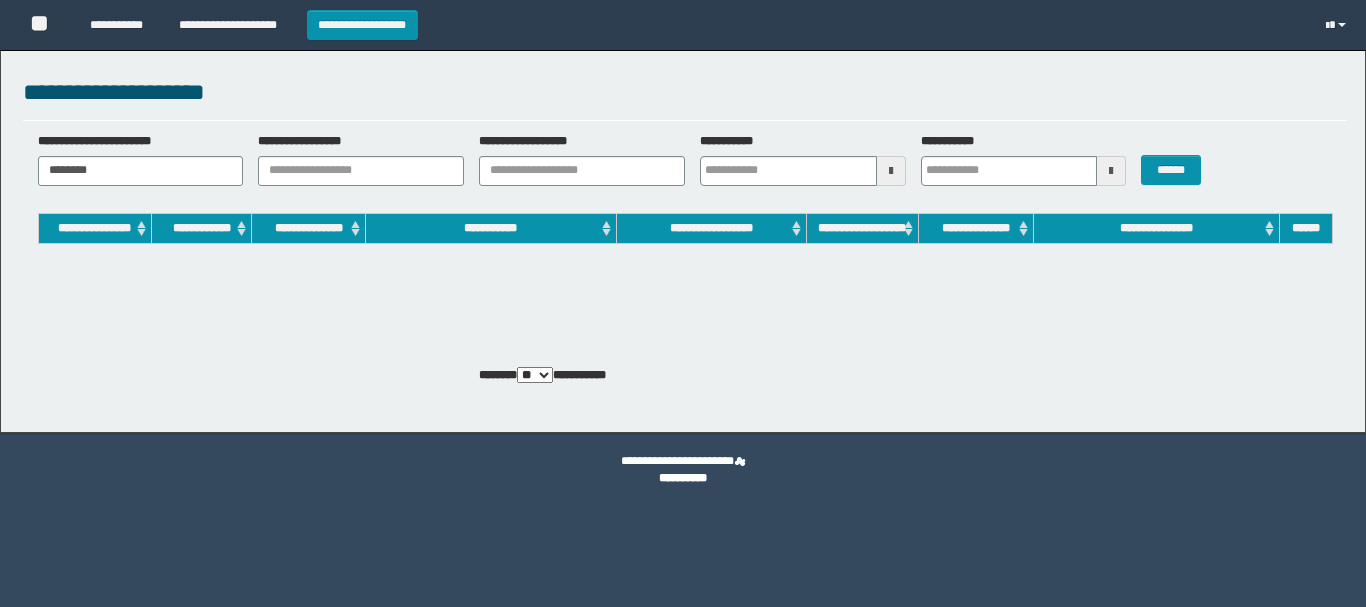 scroll, scrollTop: 0, scrollLeft: 0, axis: both 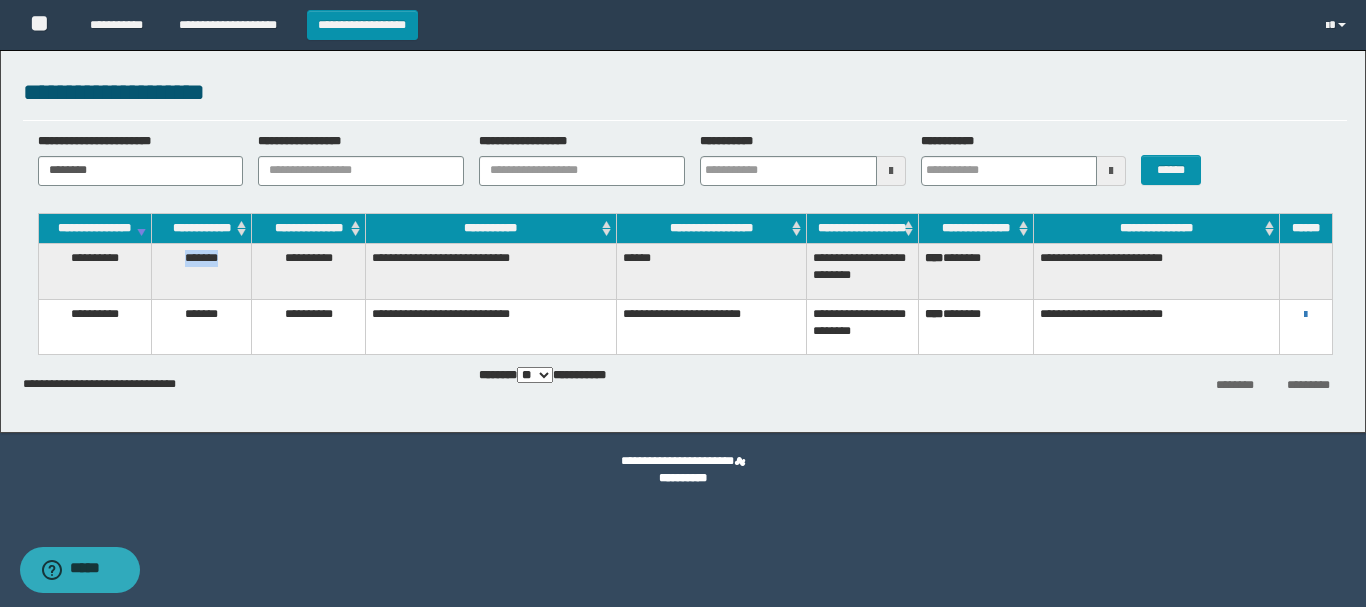 drag, startPoint x: 174, startPoint y: 273, endPoint x: 231, endPoint y: 273, distance: 57 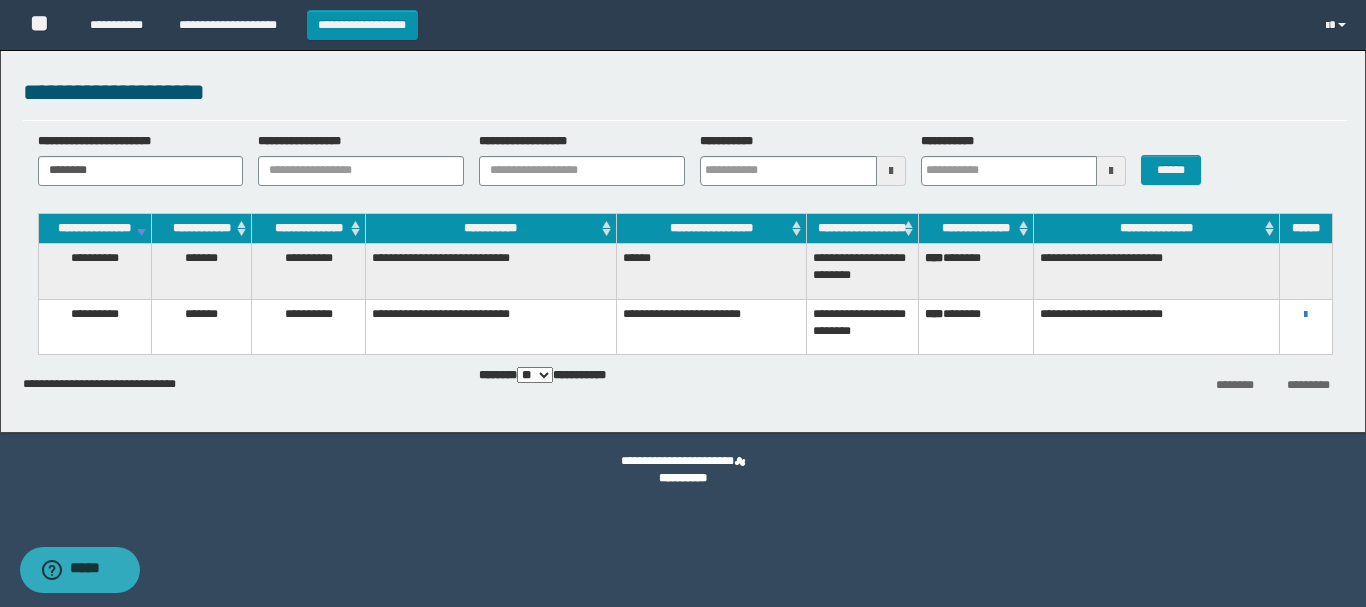 drag, startPoint x: 280, startPoint y: 261, endPoint x: 290, endPoint y: 267, distance: 11.661903 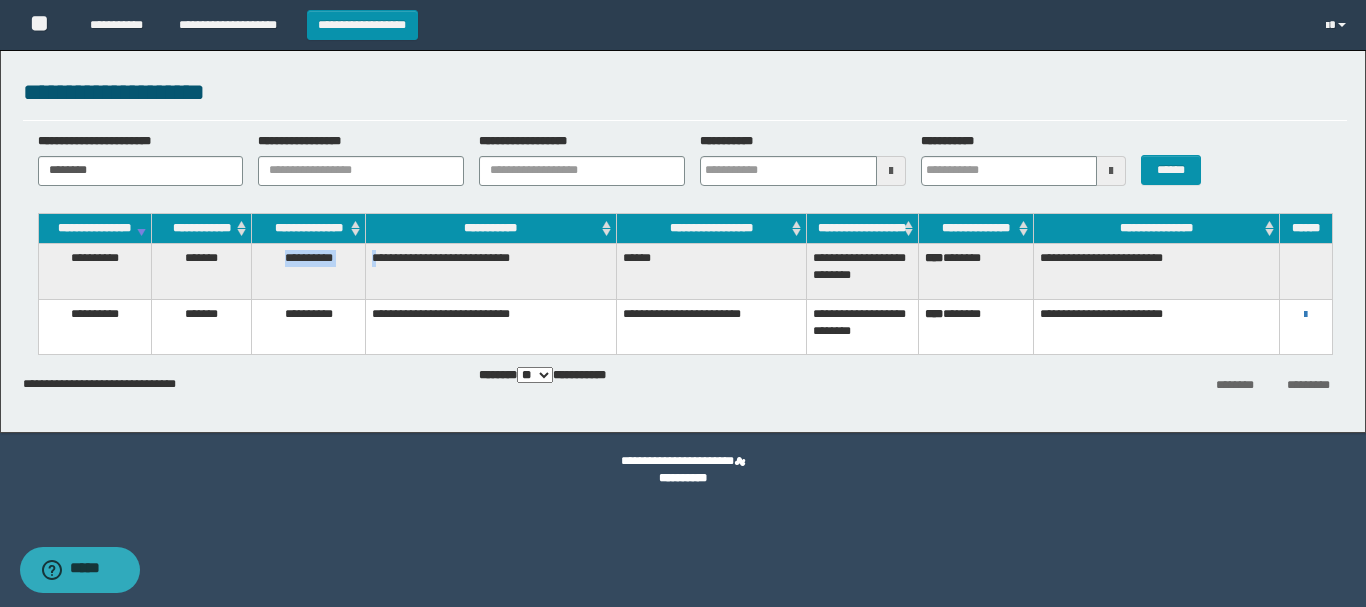drag, startPoint x: 282, startPoint y: 268, endPoint x: 382, endPoint y: 266, distance: 100.02 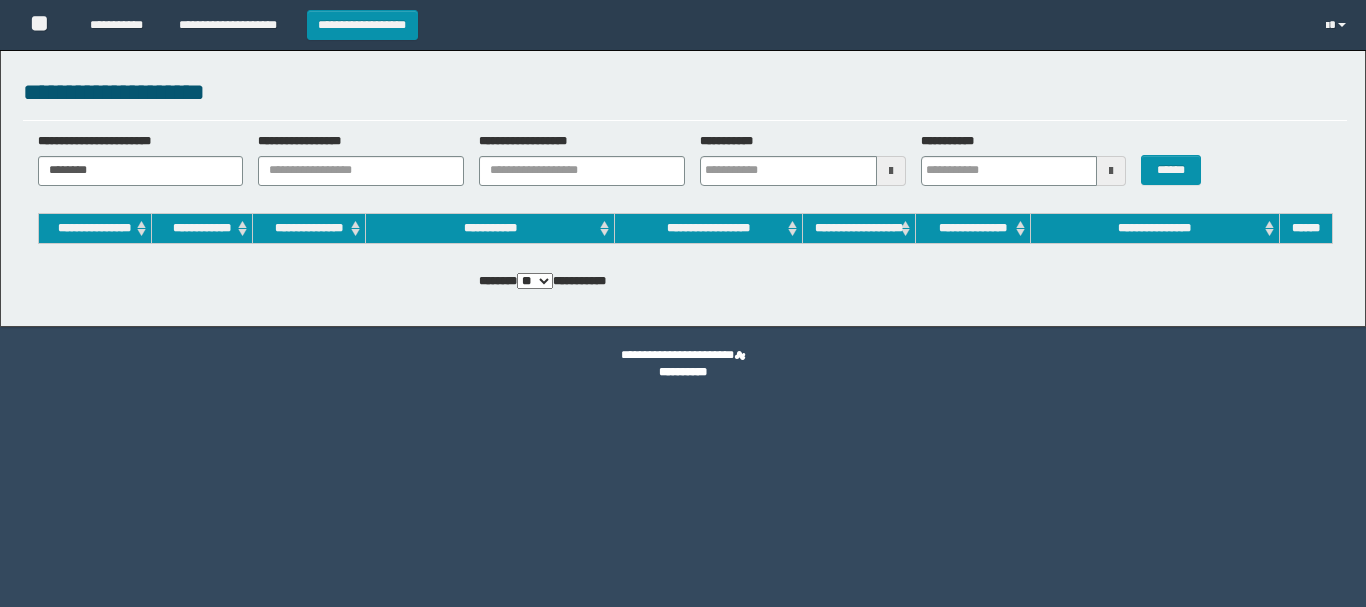 scroll, scrollTop: 0, scrollLeft: 0, axis: both 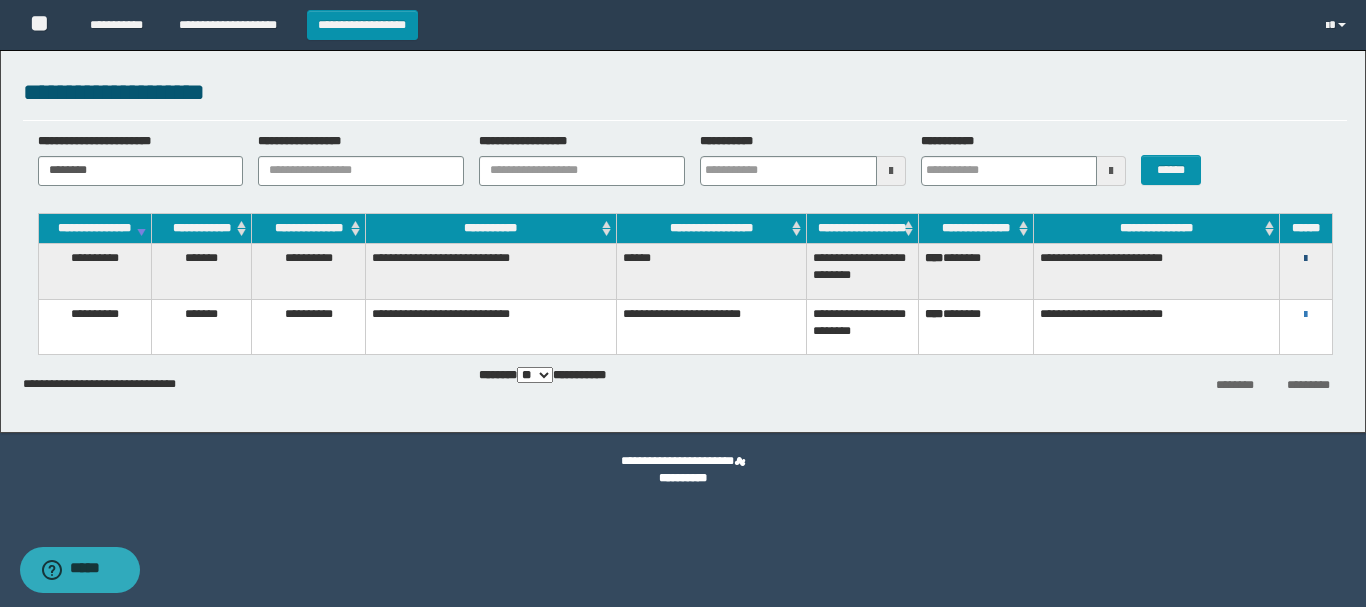 click at bounding box center (1305, 259) 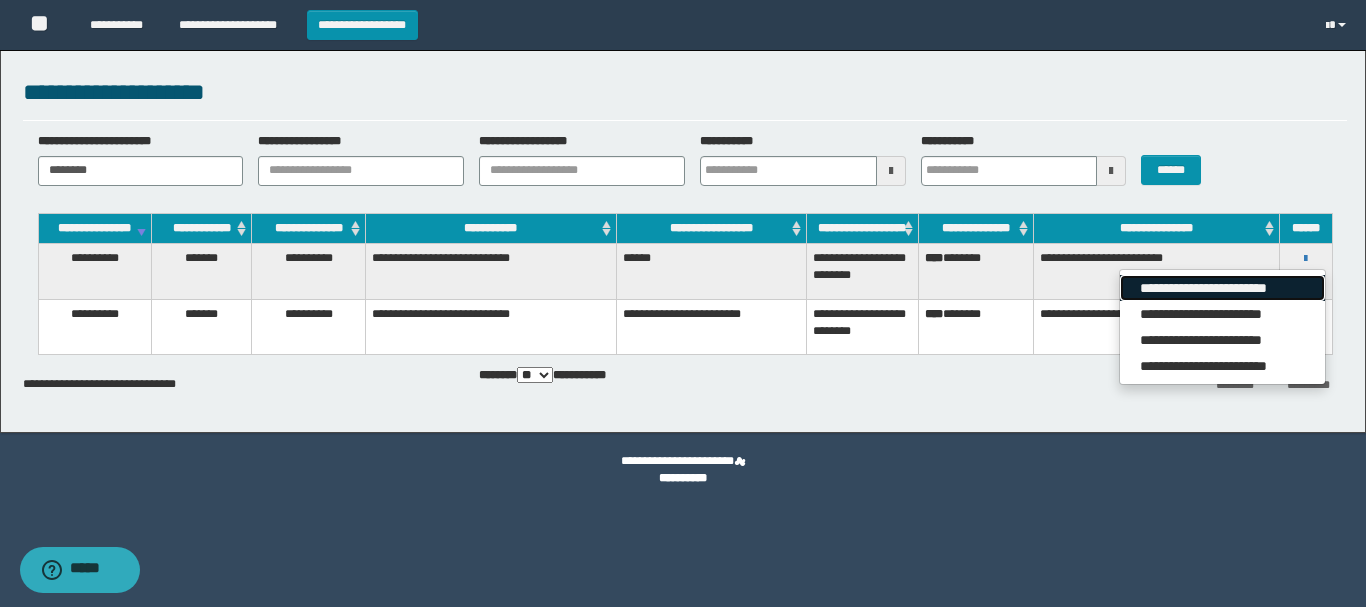 click on "**********" at bounding box center [1222, 288] 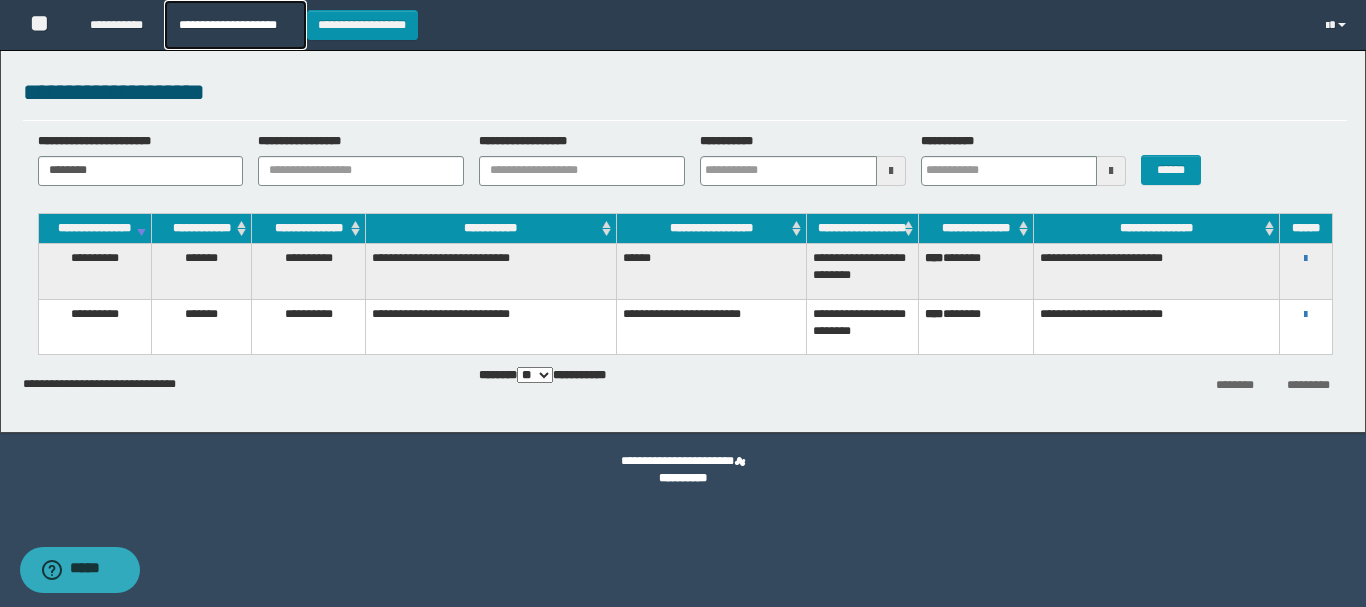 click on "**********" at bounding box center (235, 25) 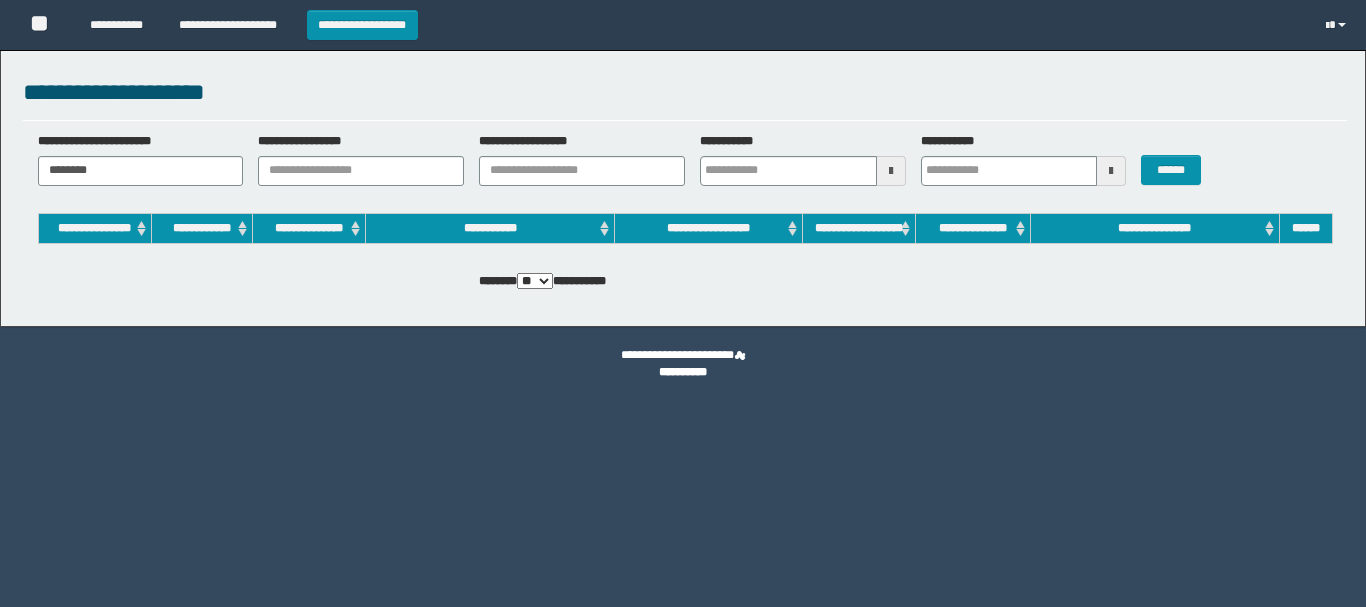 scroll, scrollTop: 0, scrollLeft: 0, axis: both 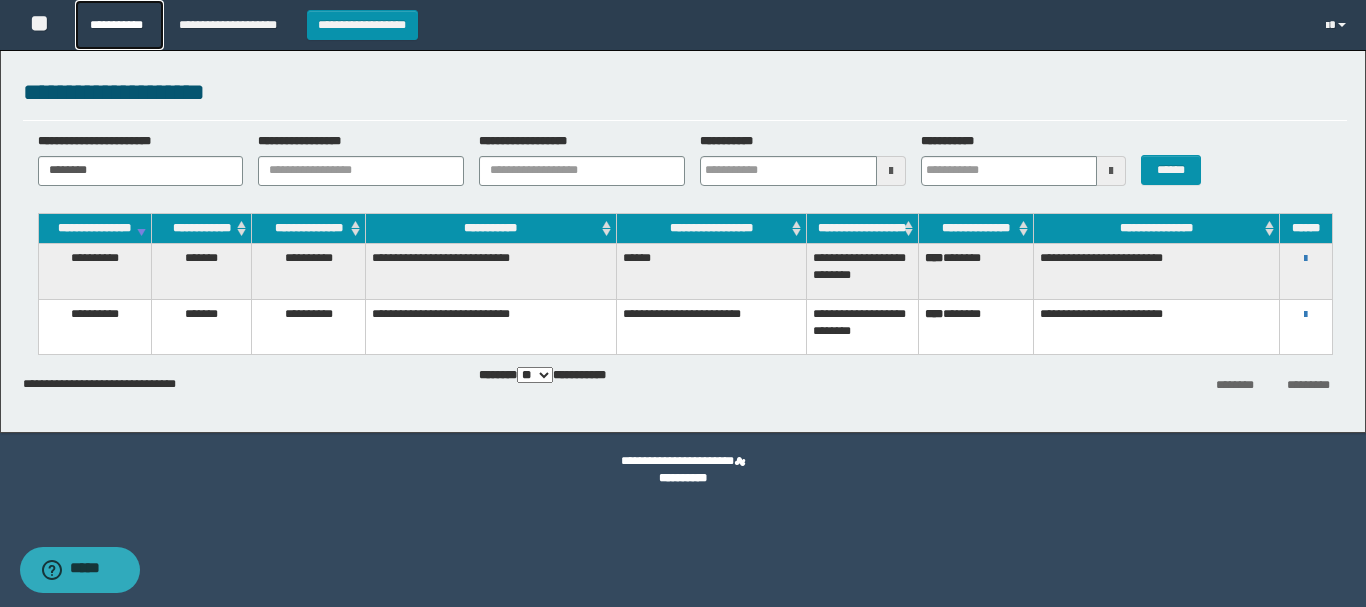 click on "**********" at bounding box center (119, 25) 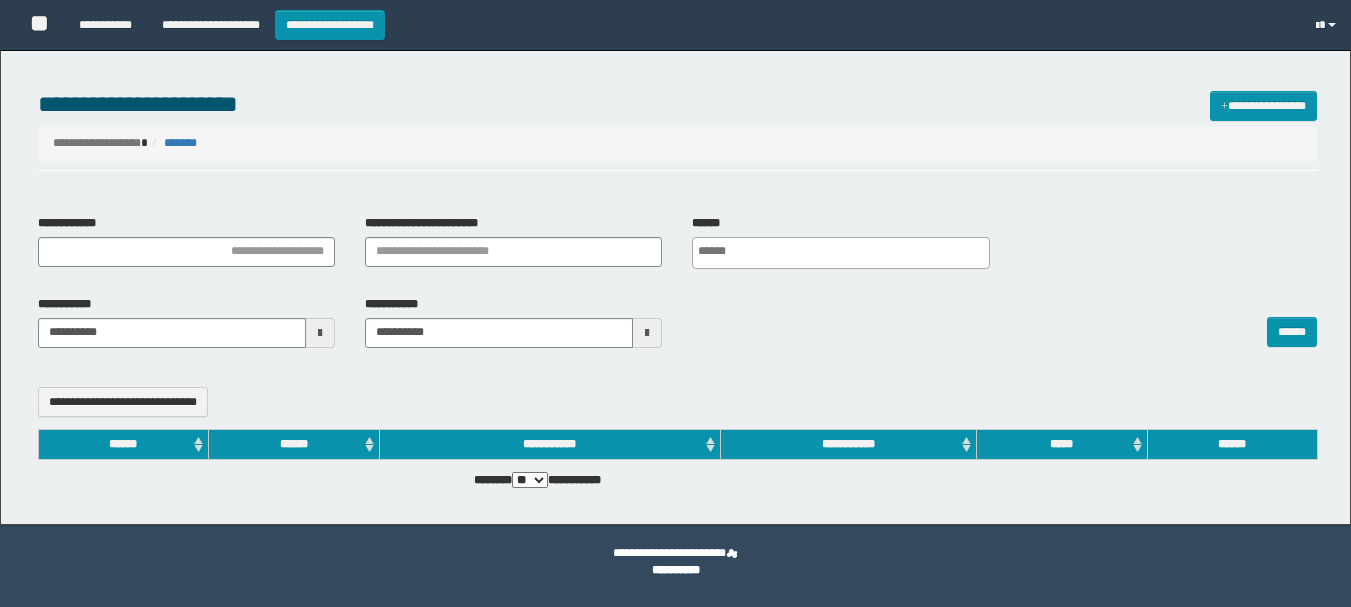 select 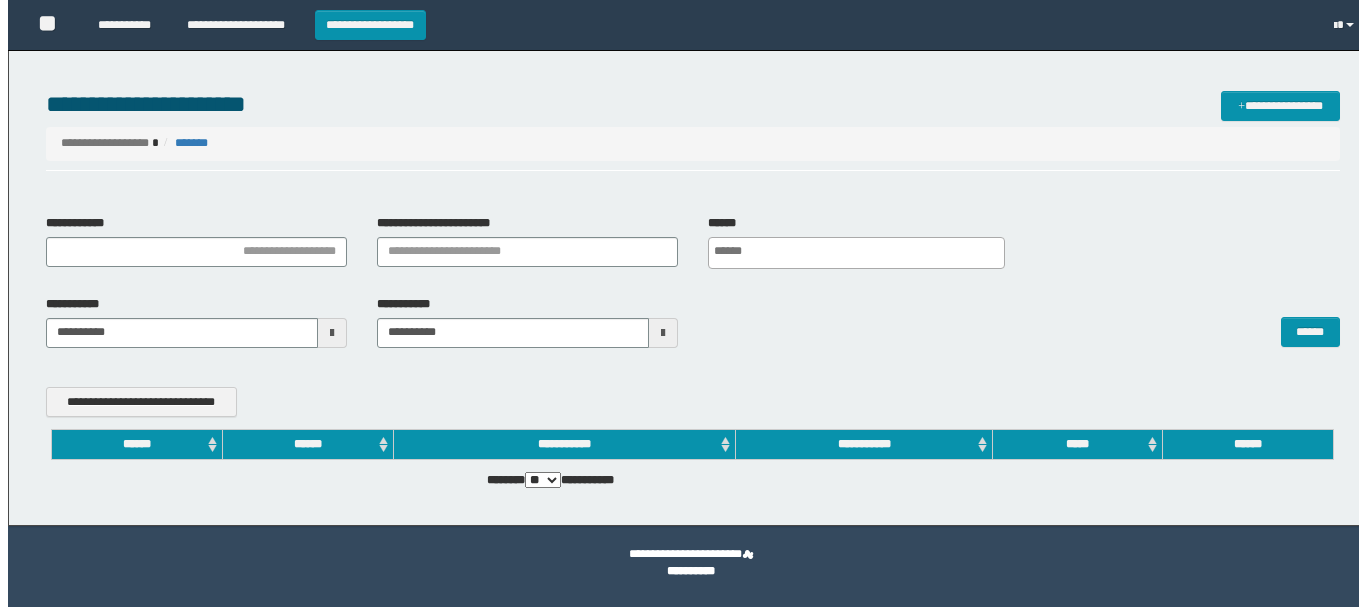 scroll, scrollTop: 0, scrollLeft: 0, axis: both 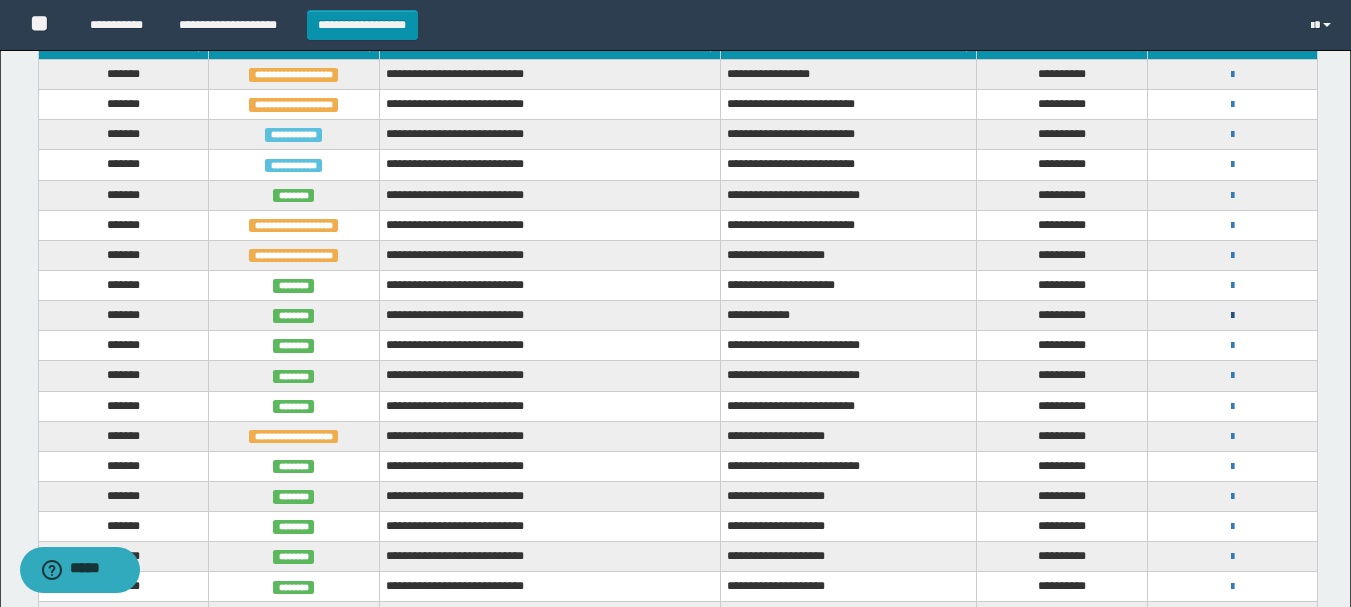 click at bounding box center [1232, 316] 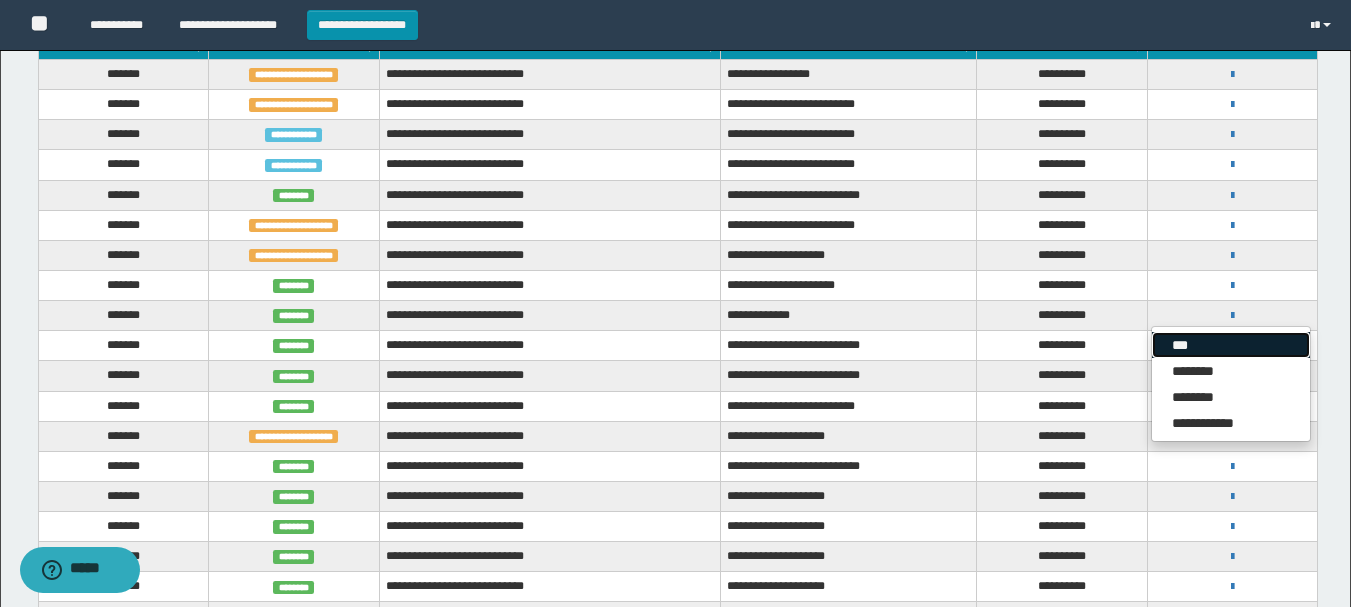 click on "***" at bounding box center (1231, 345) 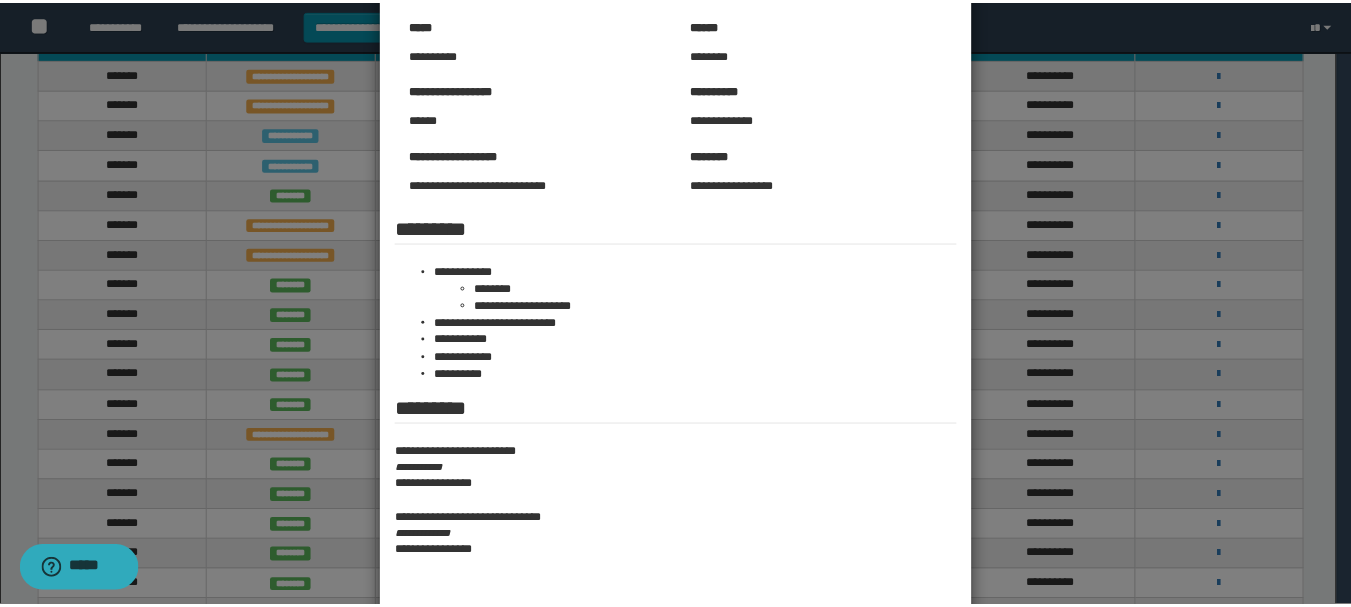scroll, scrollTop: 200, scrollLeft: 0, axis: vertical 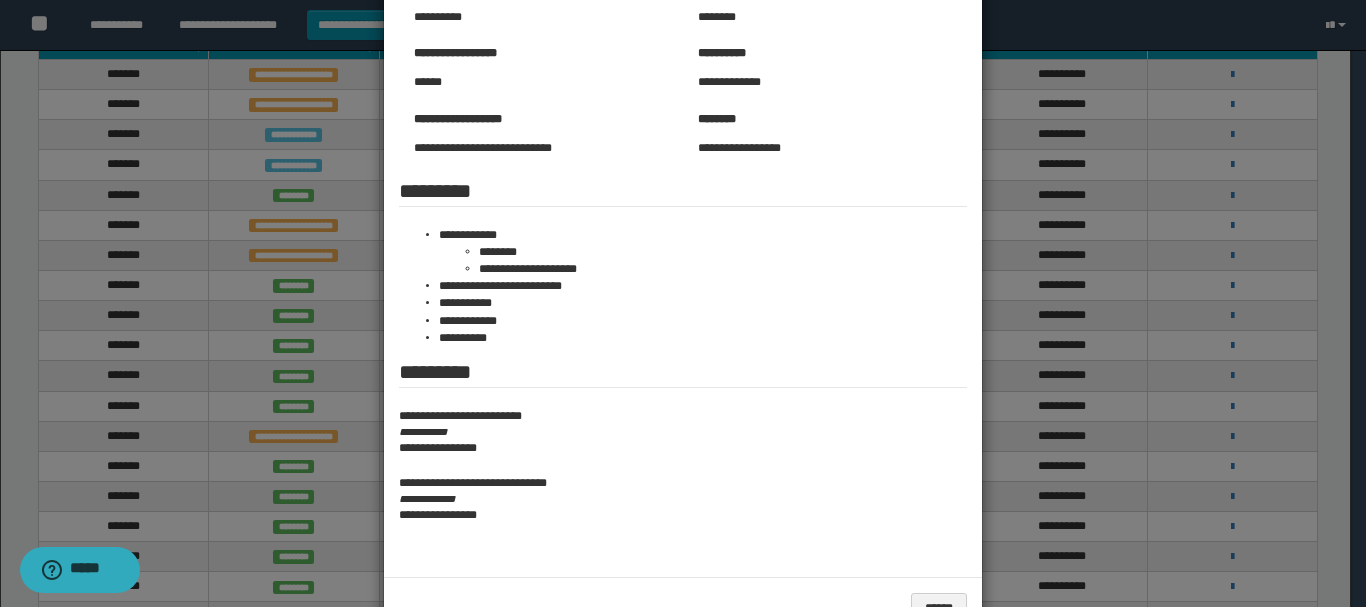 click on "**********" at bounding box center (683, 483) 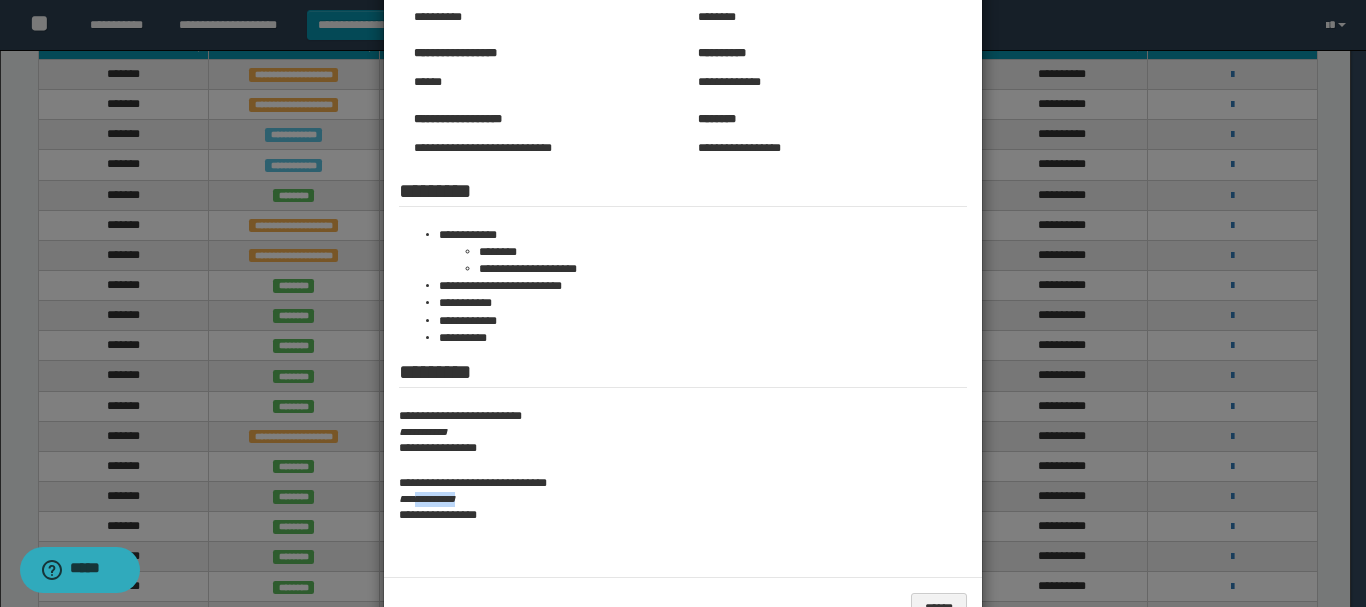 drag, startPoint x: 413, startPoint y: 499, endPoint x: 477, endPoint y: 499, distance: 64 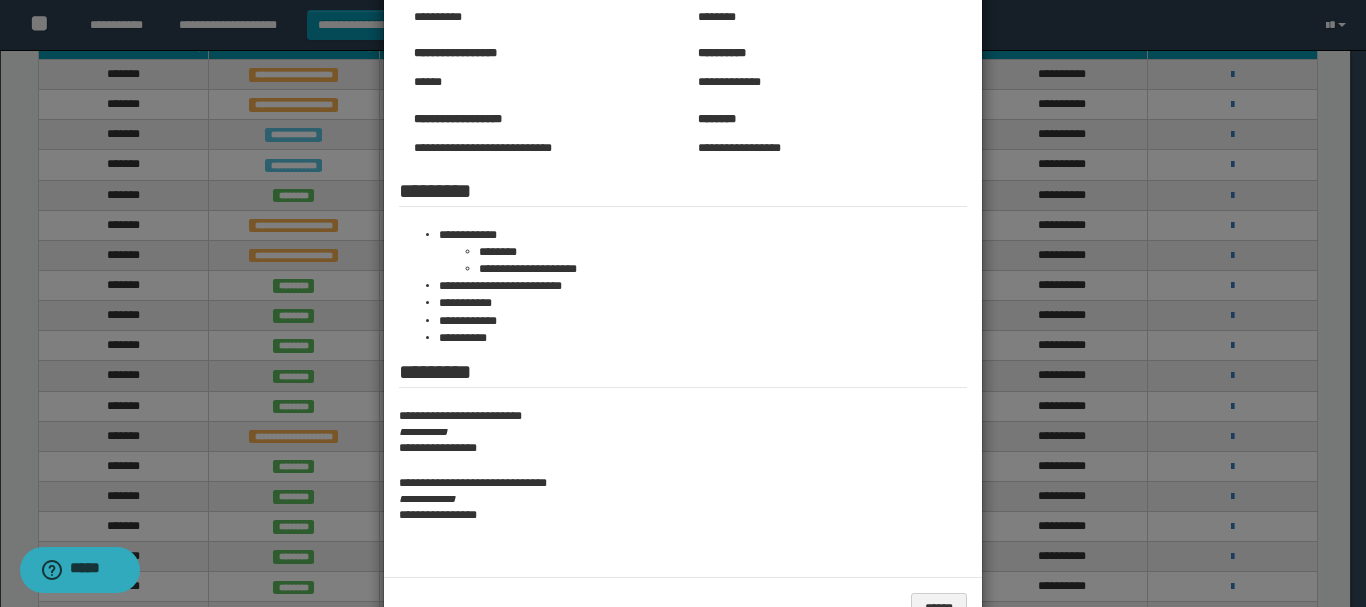 click at bounding box center [683, 234] 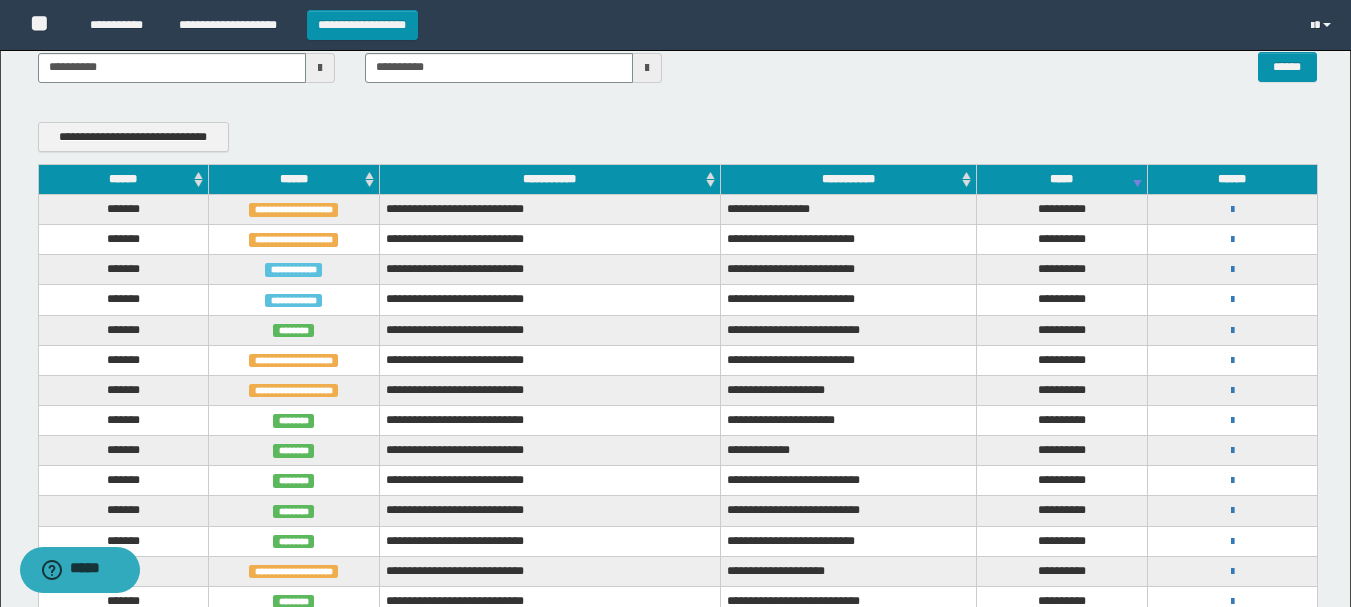scroll, scrollTop: 100, scrollLeft: 0, axis: vertical 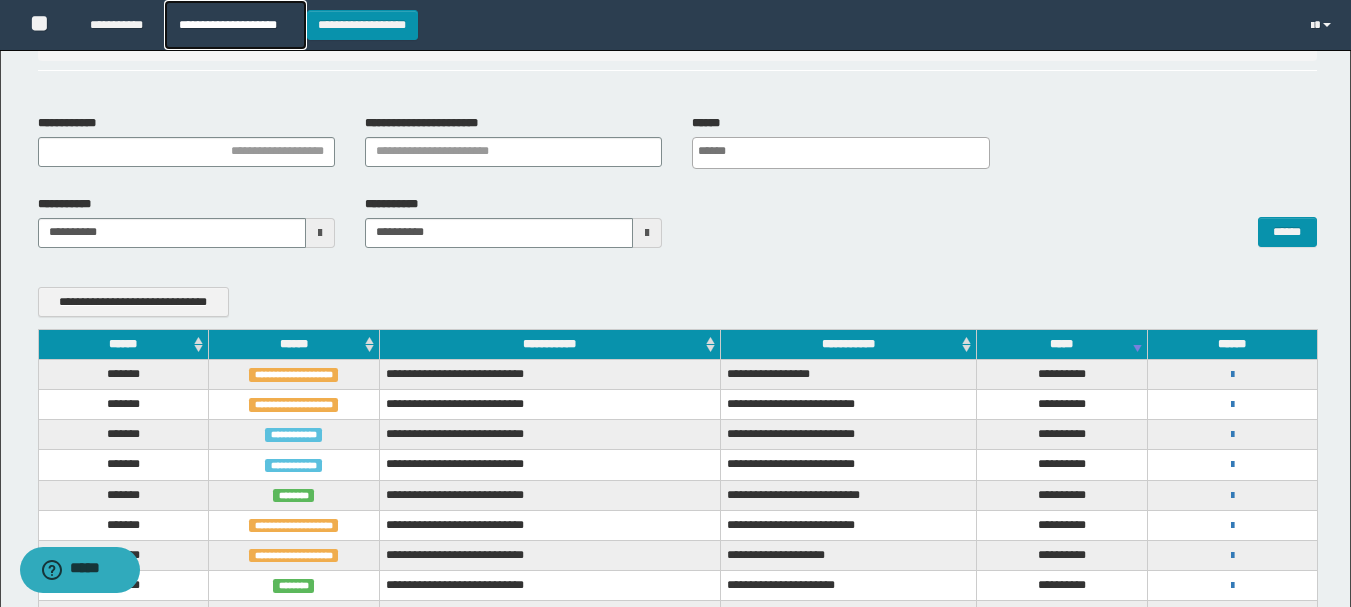 click on "**********" at bounding box center (235, 25) 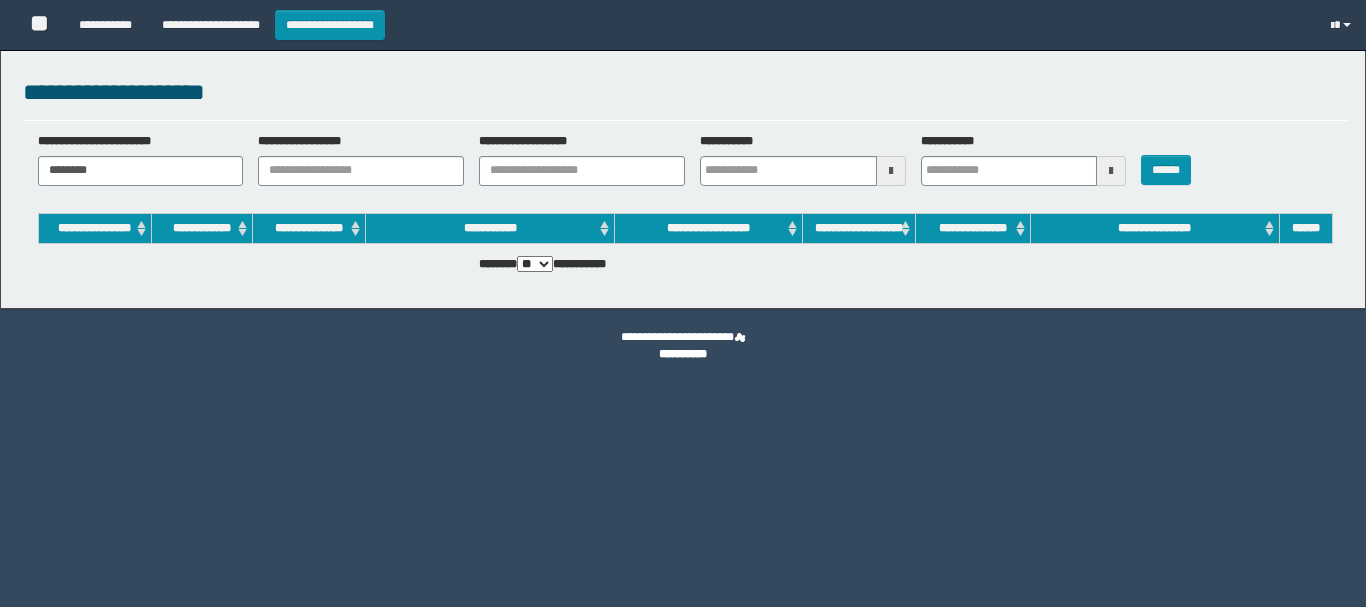 scroll, scrollTop: 0, scrollLeft: 0, axis: both 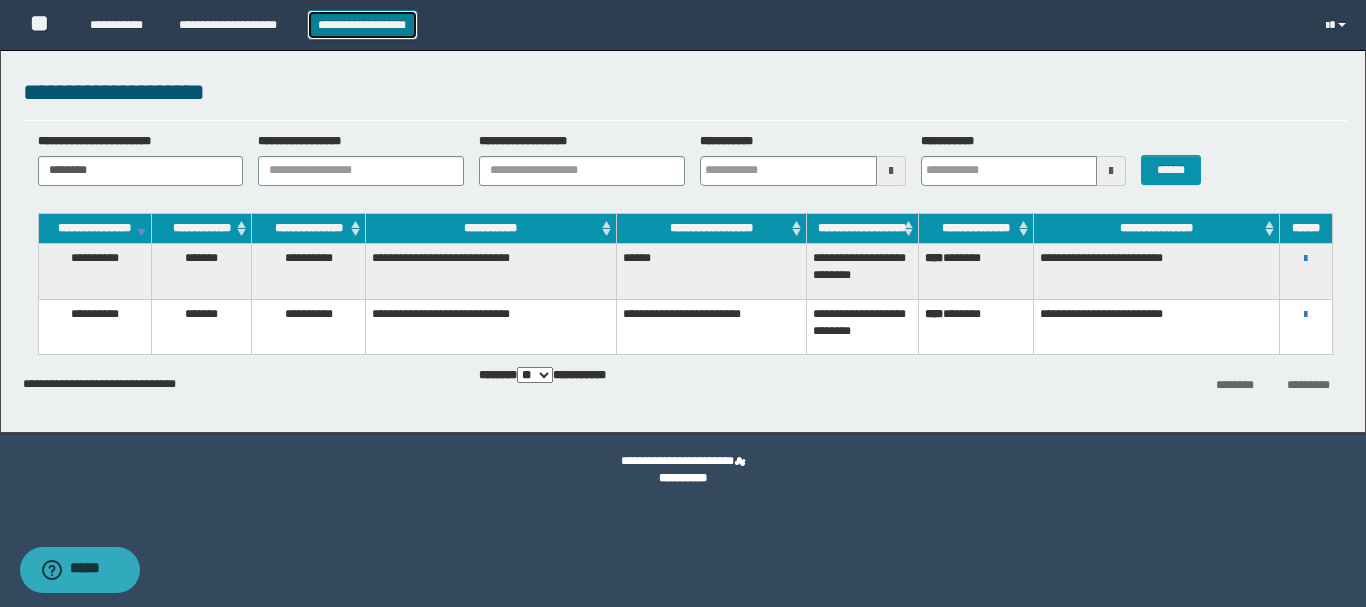 click on "**********" at bounding box center [362, 25] 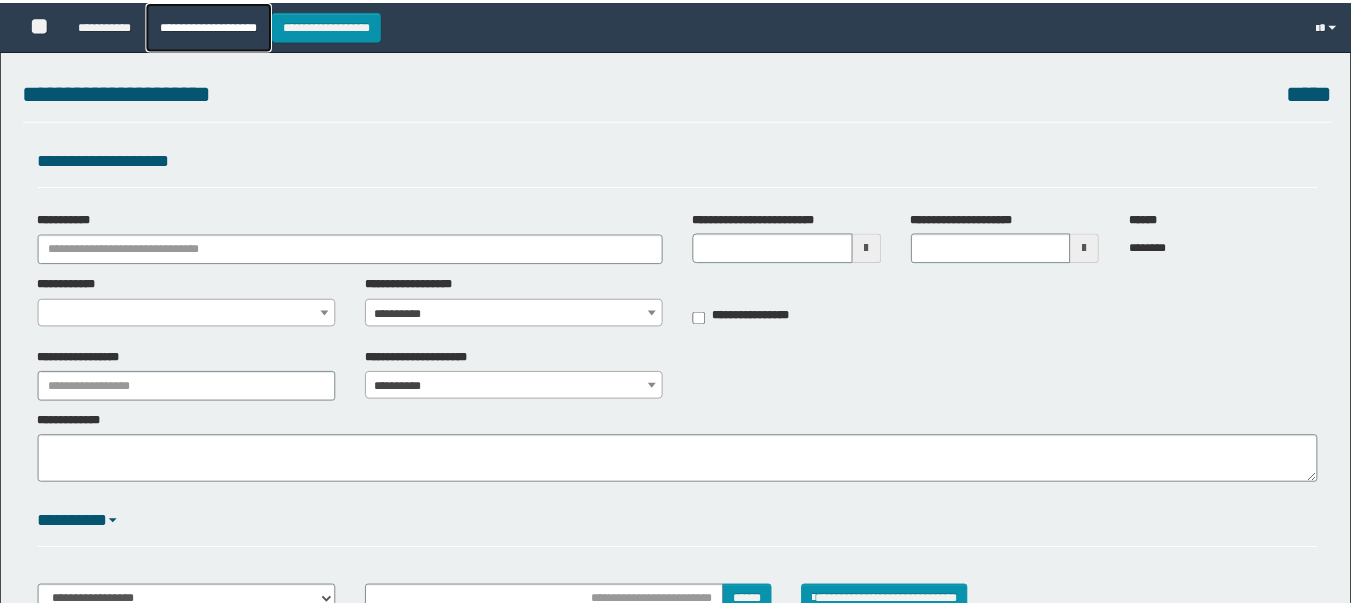 scroll, scrollTop: 0, scrollLeft: 0, axis: both 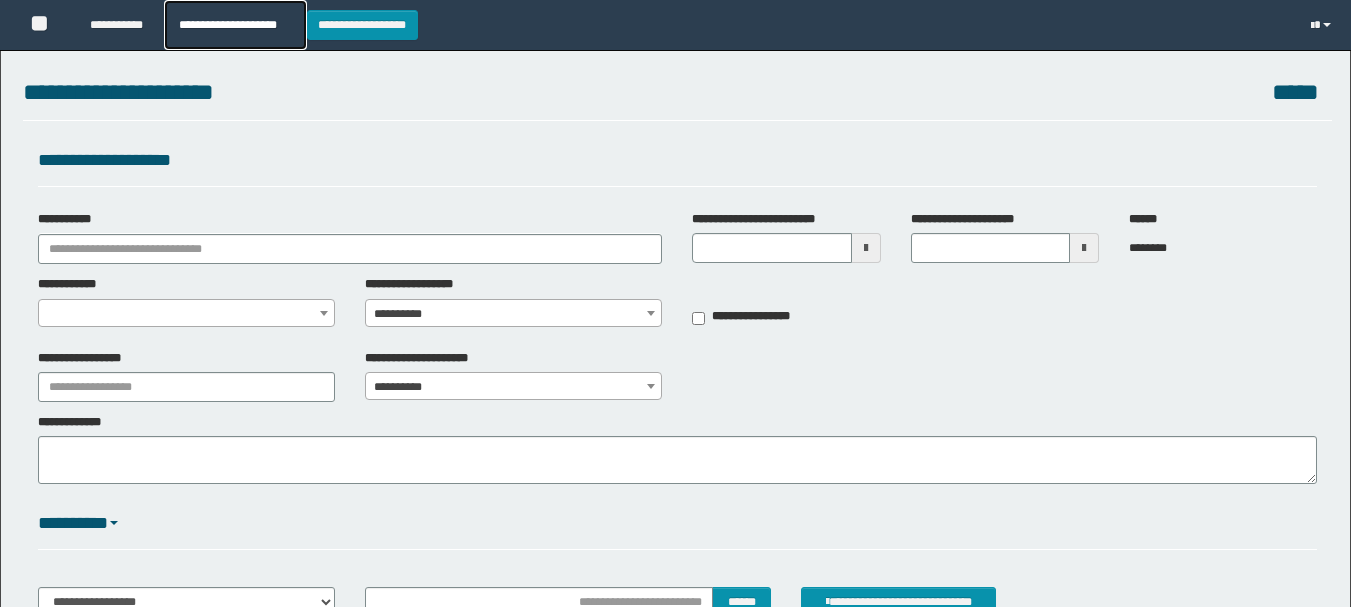 click on "**********" at bounding box center [235, 25] 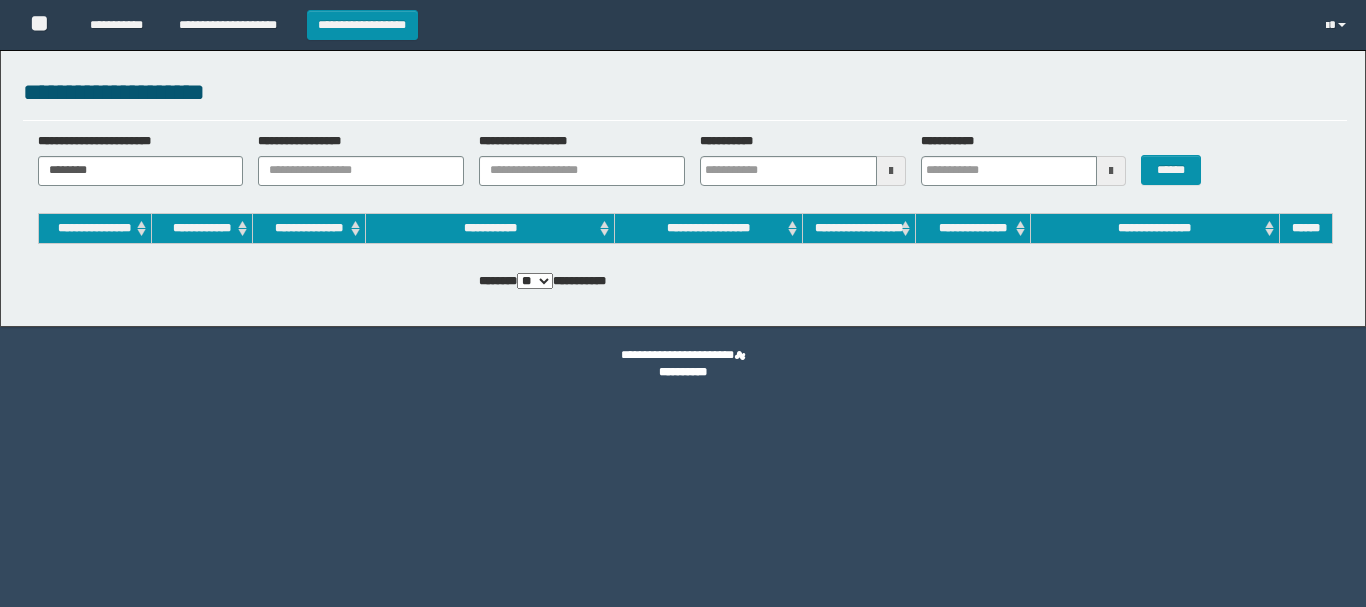 scroll, scrollTop: 0, scrollLeft: 0, axis: both 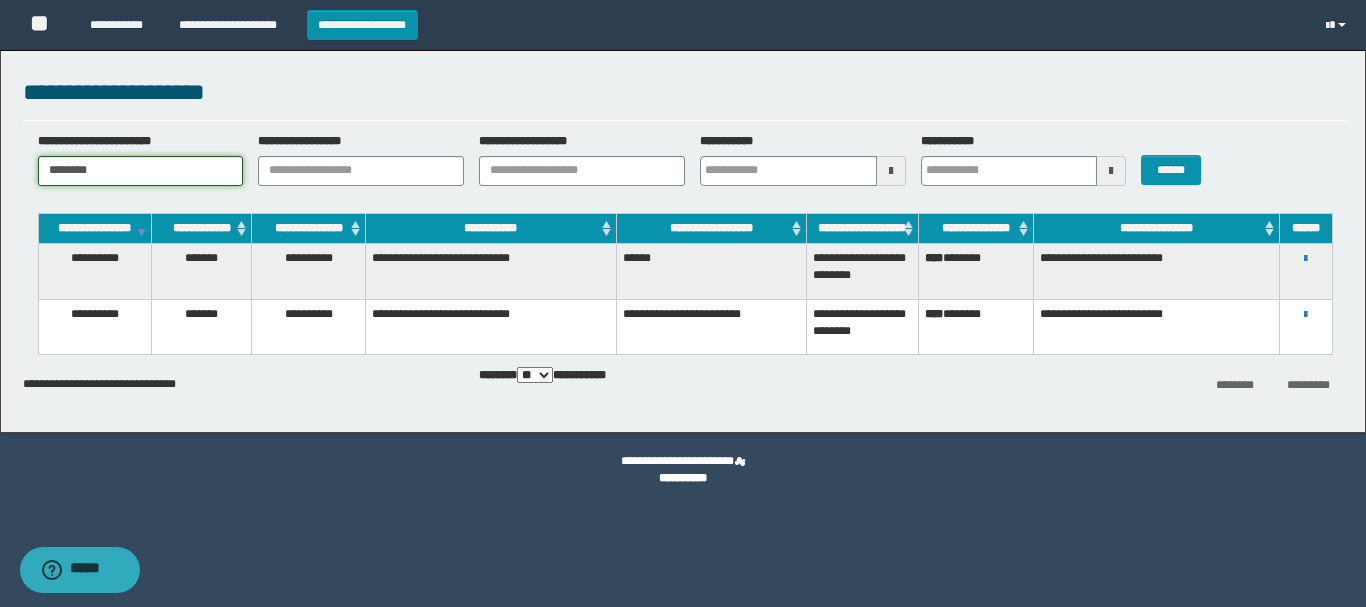 drag, startPoint x: 166, startPoint y: 179, endPoint x: 78, endPoint y: 124, distance: 103.773796 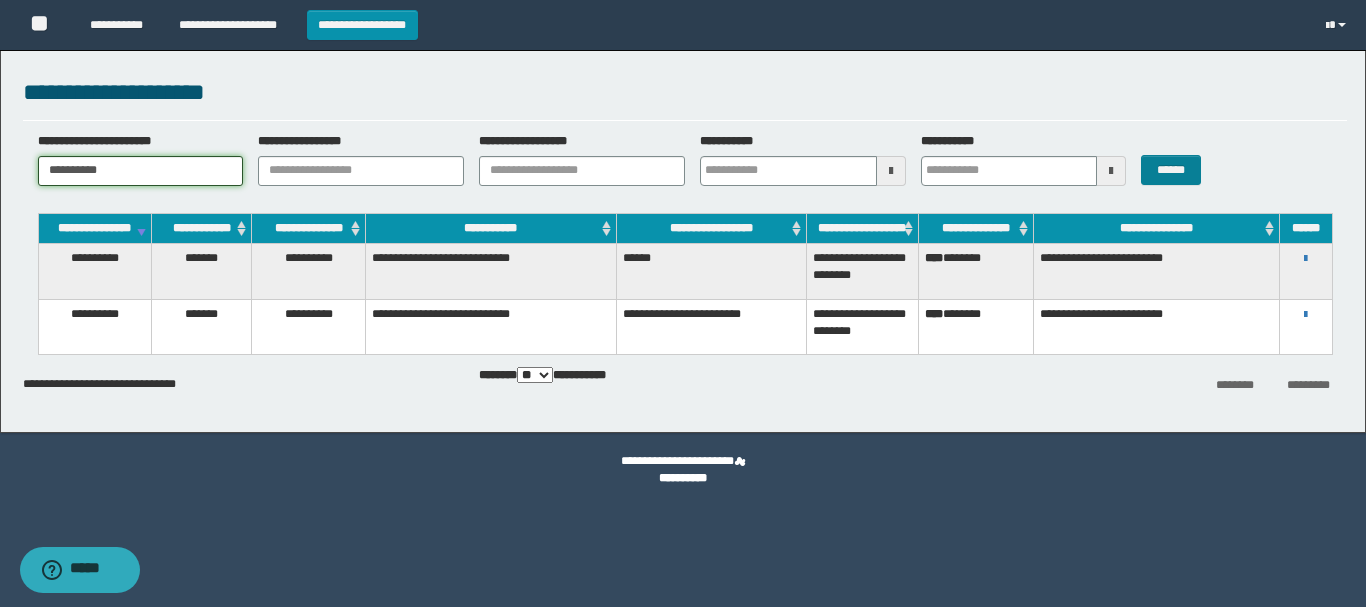 type on "**********" 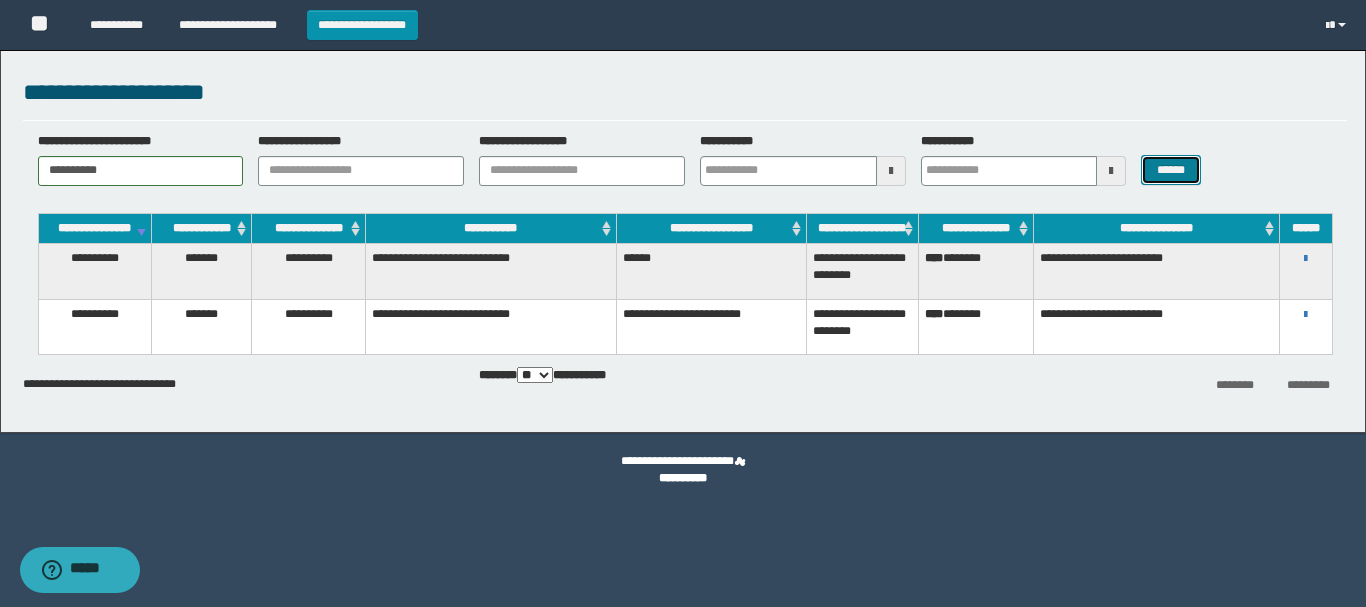 click on "******" at bounding box center [1170, 170] 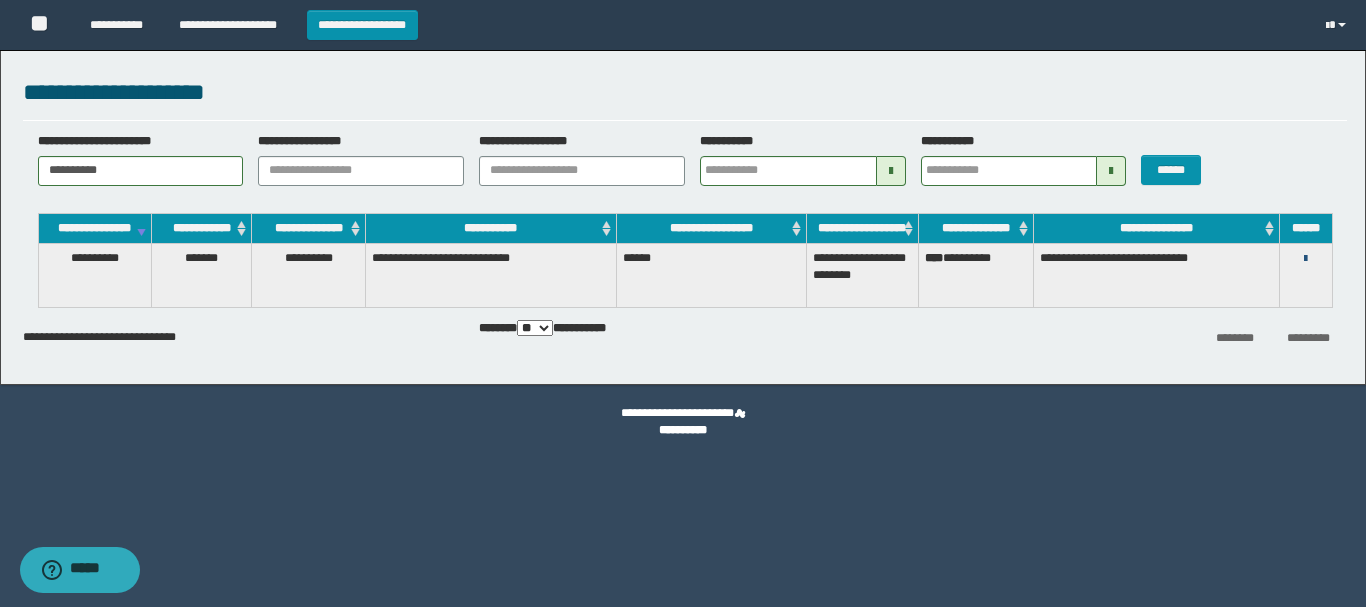 click at bounding box center (1305, 259) 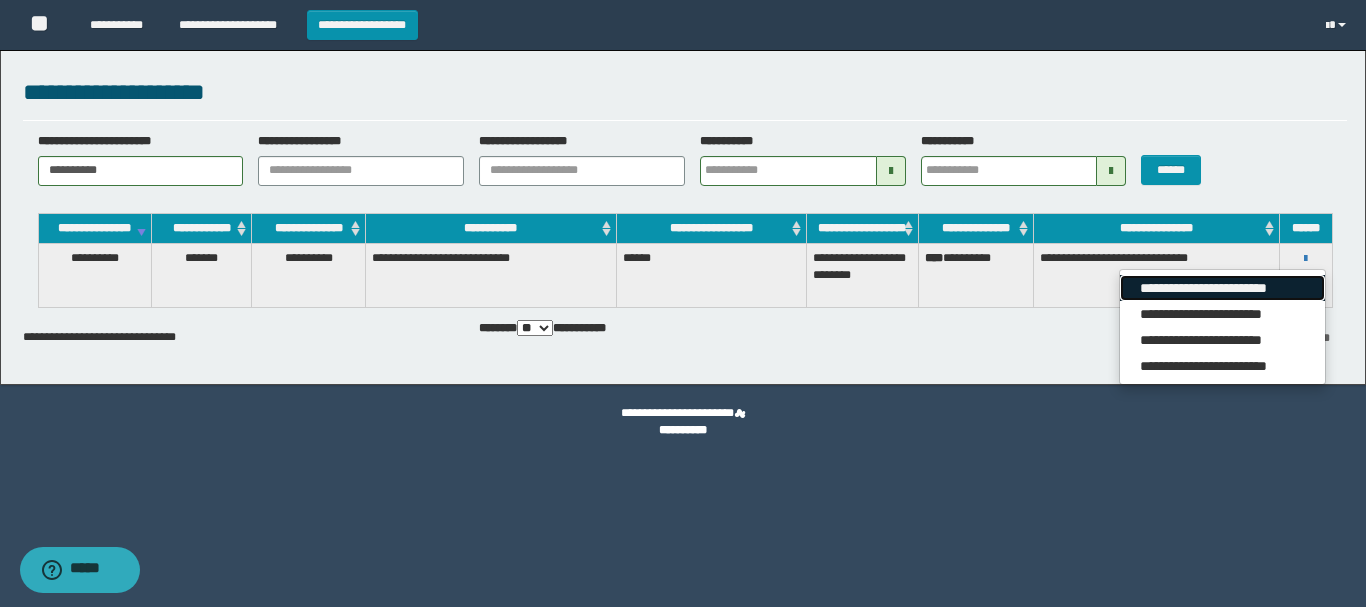 click on "**********" at bounding box center [1222, 288] 